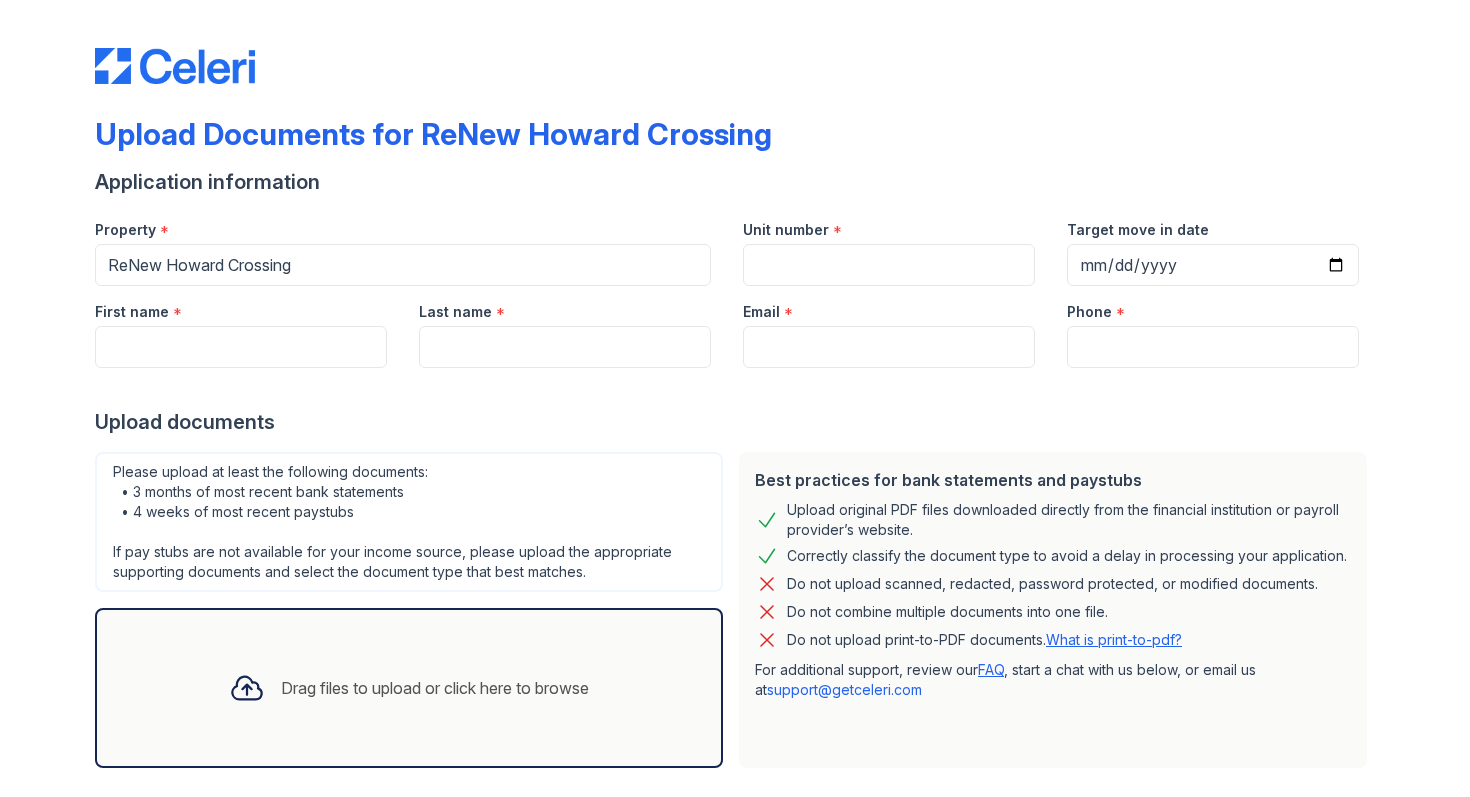 scroll, scrollTop: 0, scrollLeft: 0, axis: both 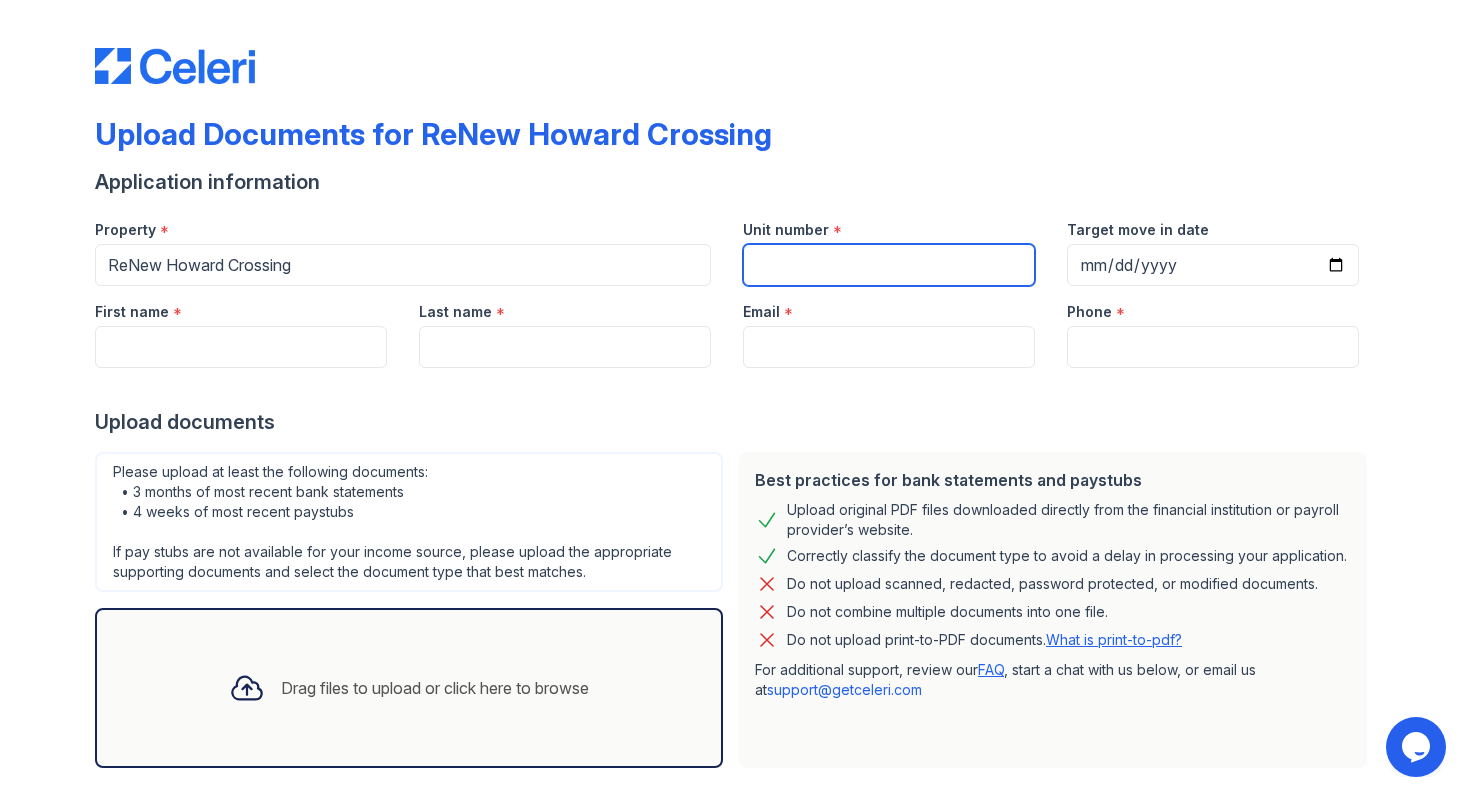 click on "Unit number" at bounding box center [889, 265] 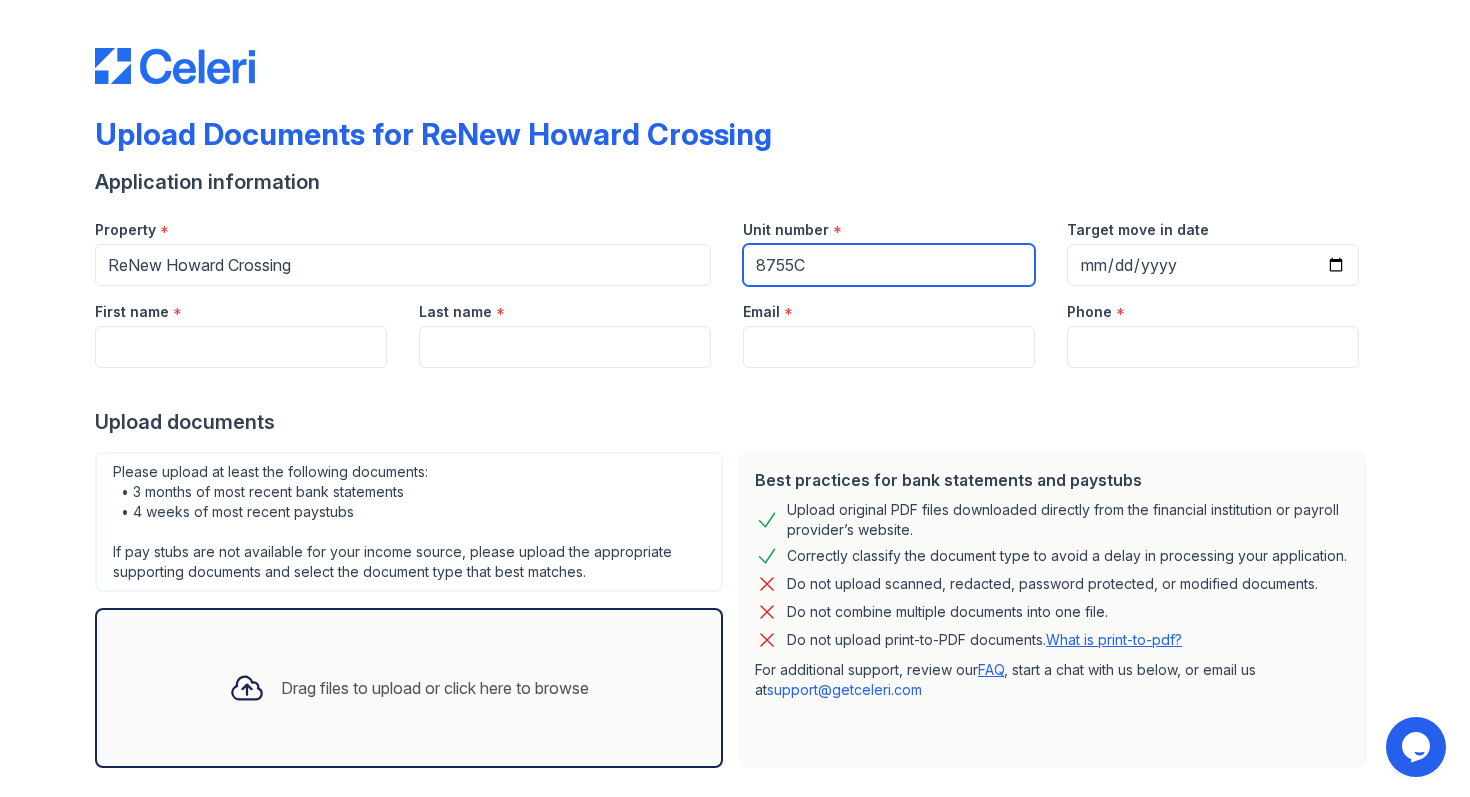 type on "8755C" 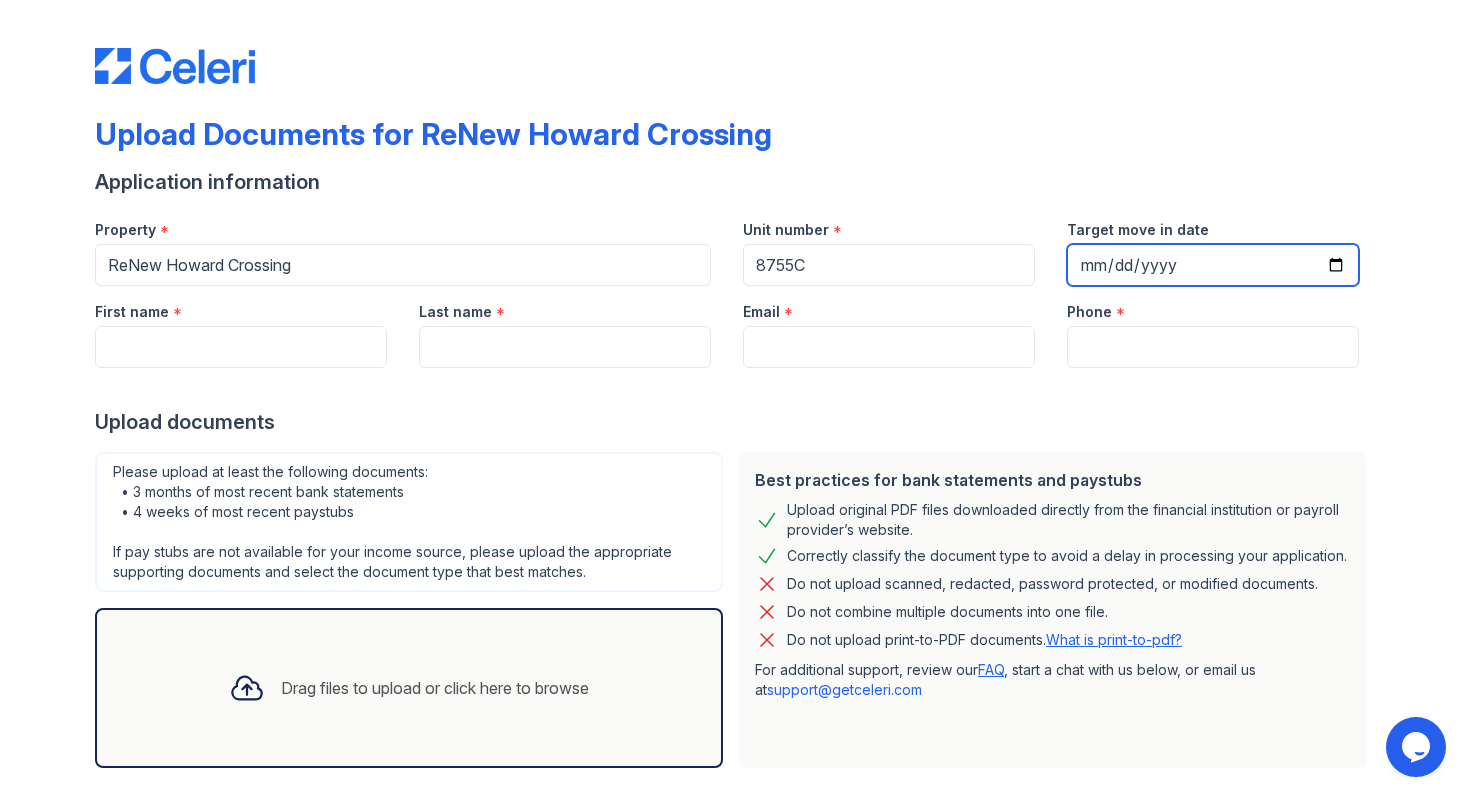 click on "Target move in date" at bounding box center [1213, 265] 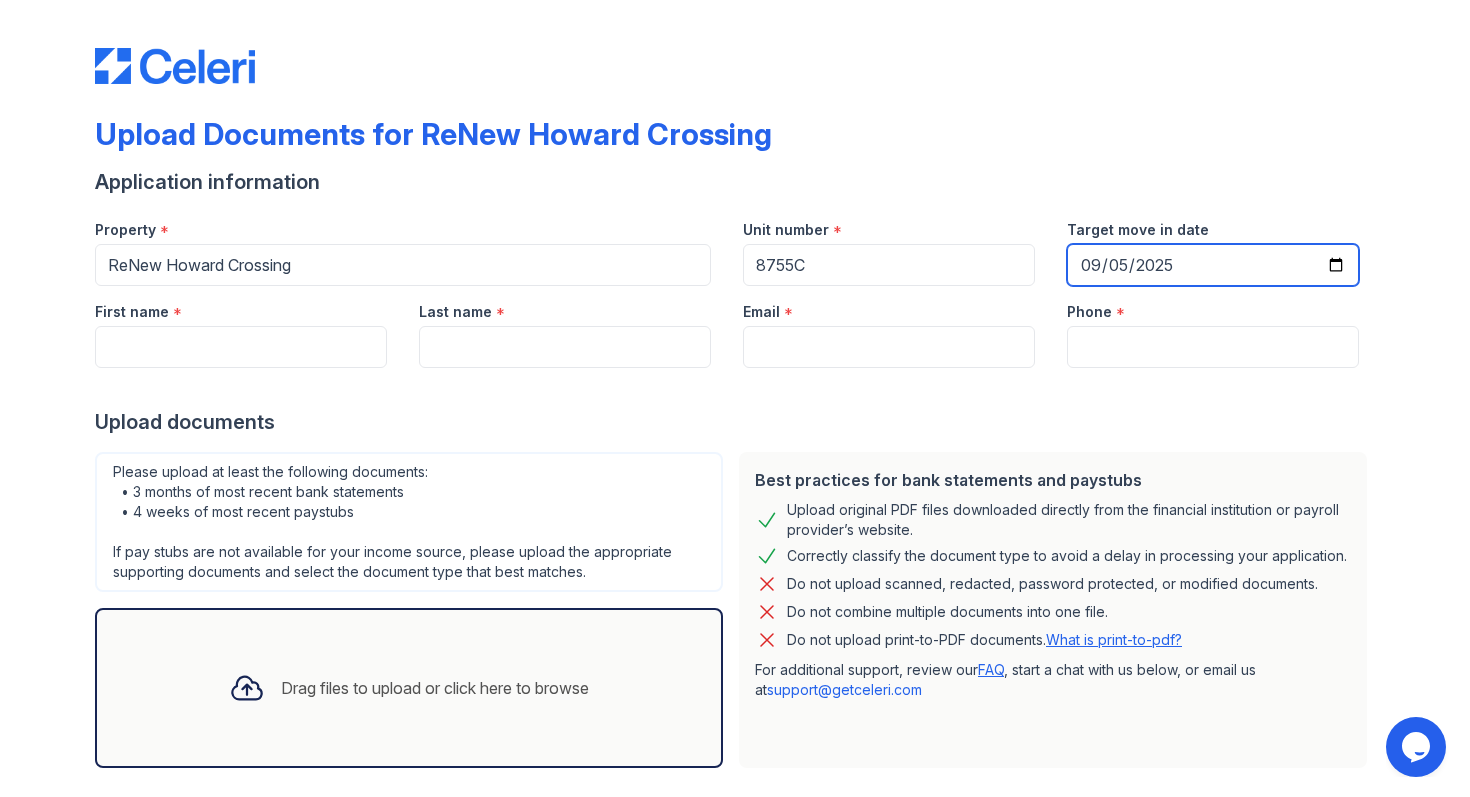 type on "2025-09-05" 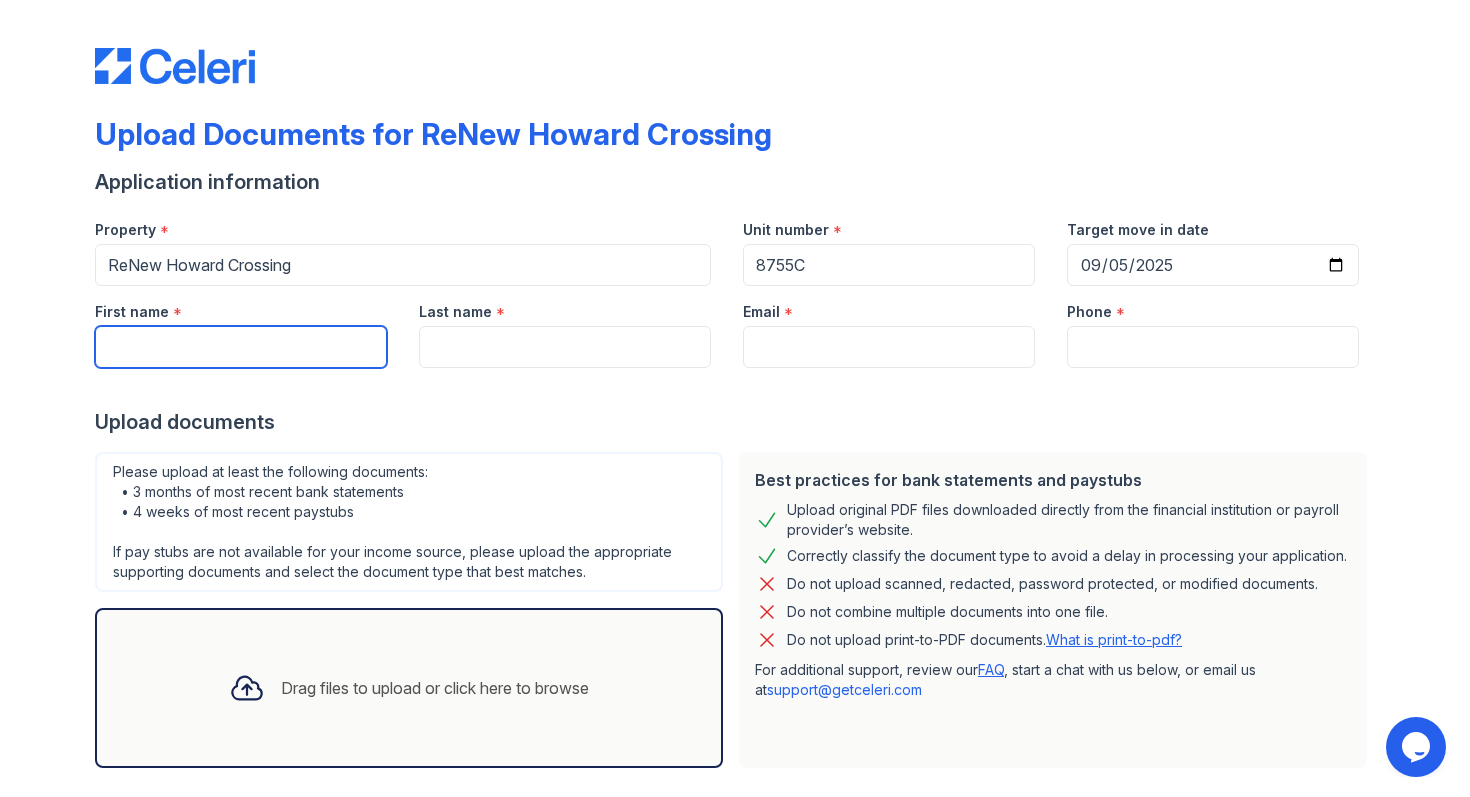 click on "First name" at bounding box center [241, 347] 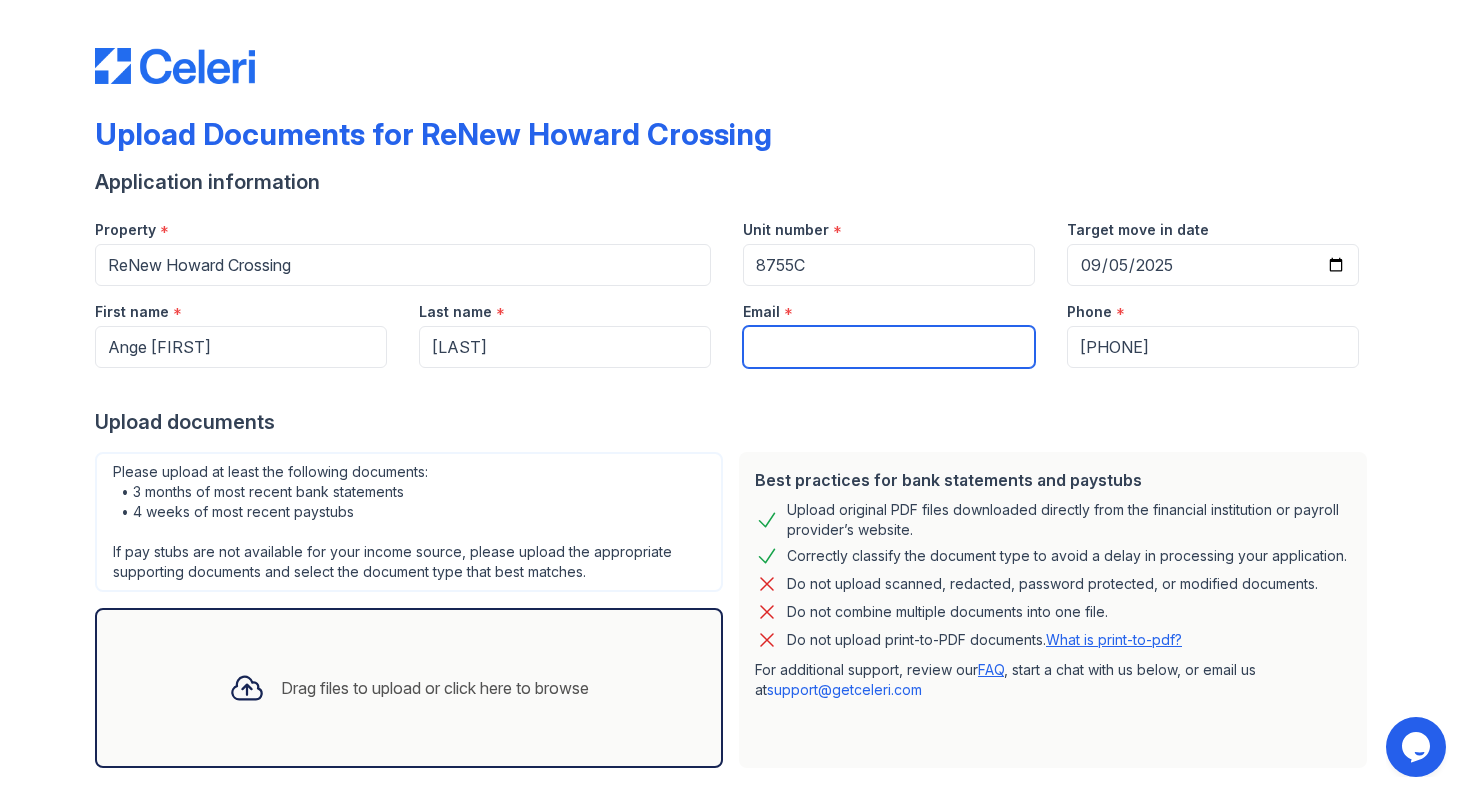 click on "Email" at bounding box center (889, 347) 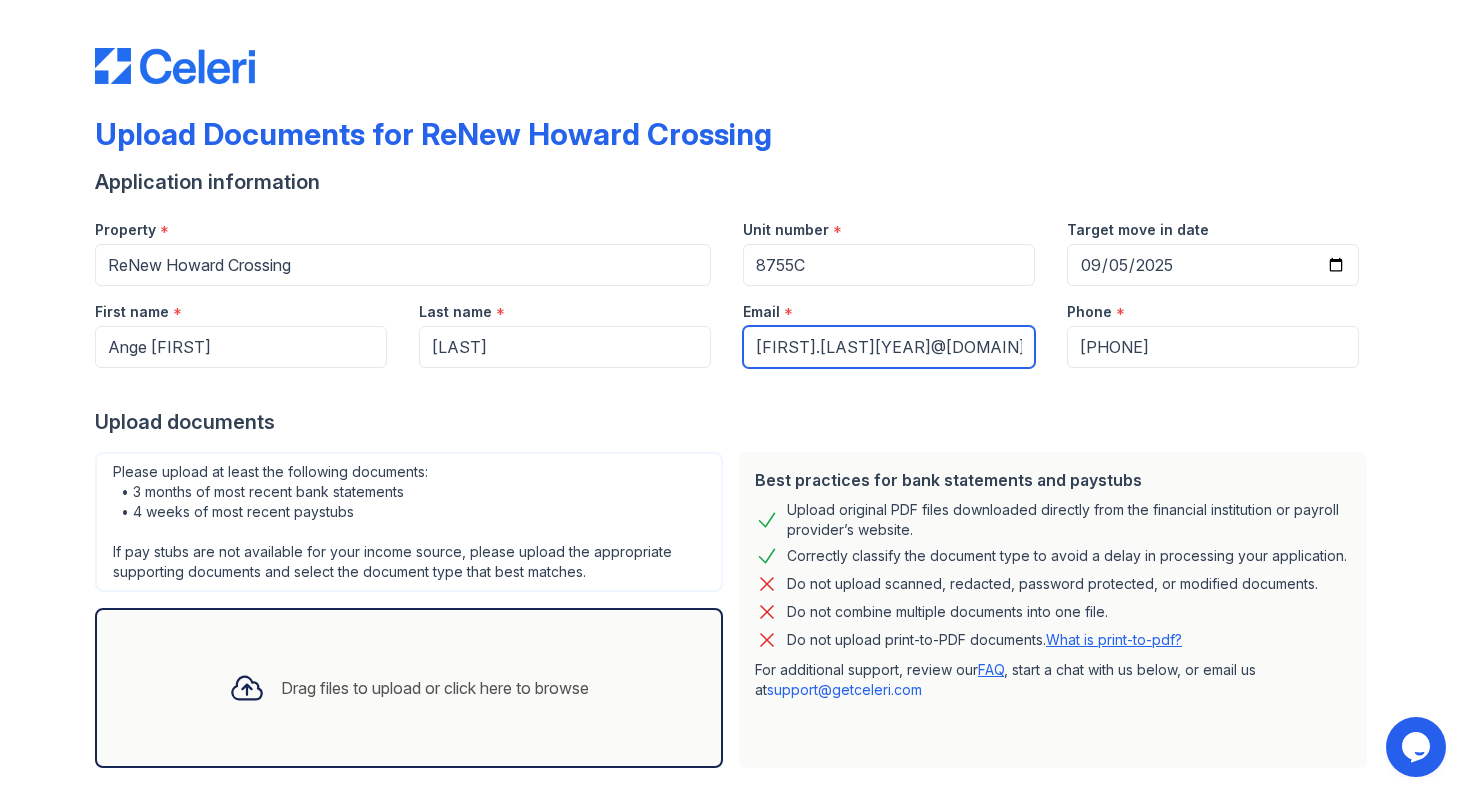 type on "[FIRST].[LAST][YEAR]@[DOMAIN]" 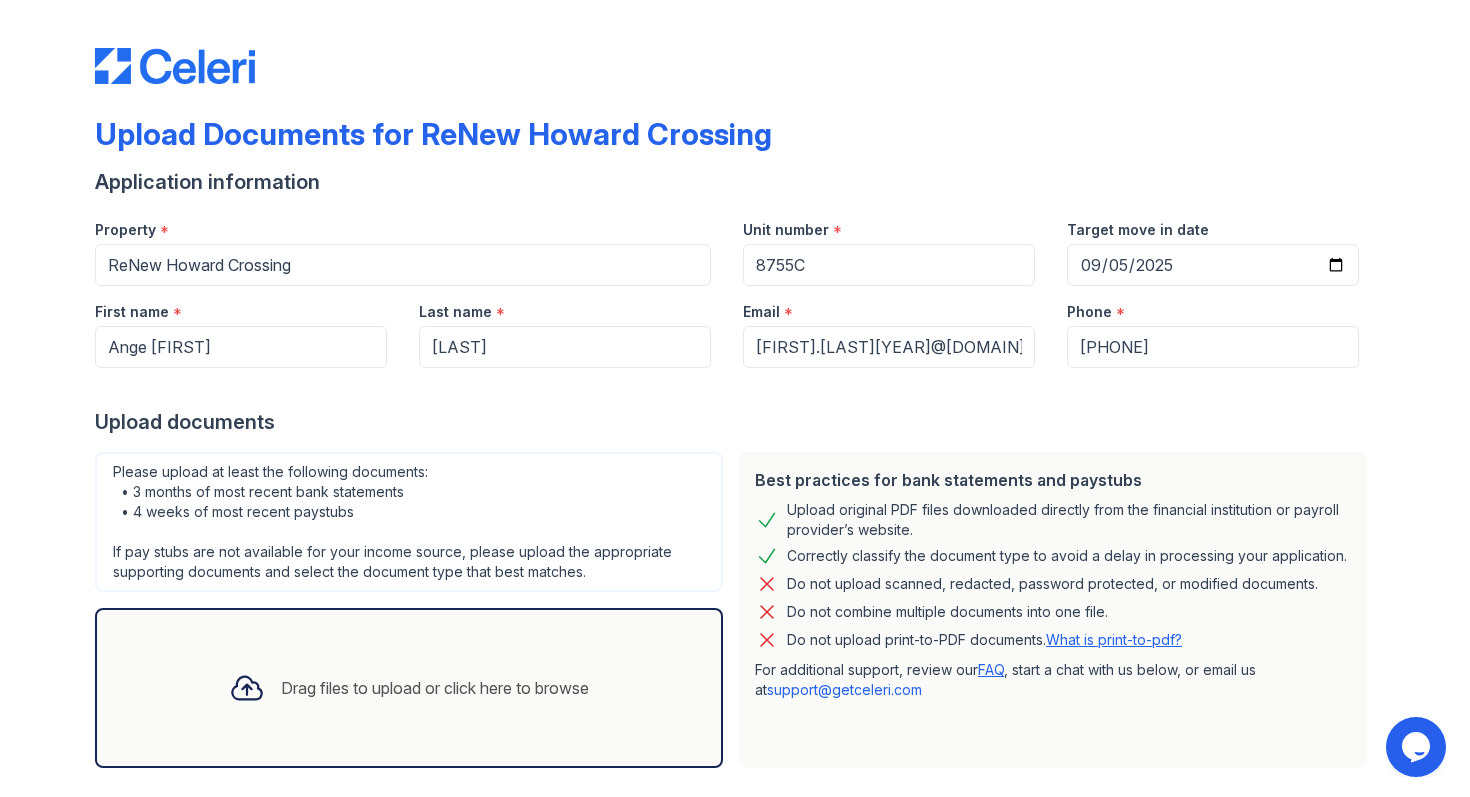 click on "Drag files to upload or click here to browse" at bounding box center [409, 688] 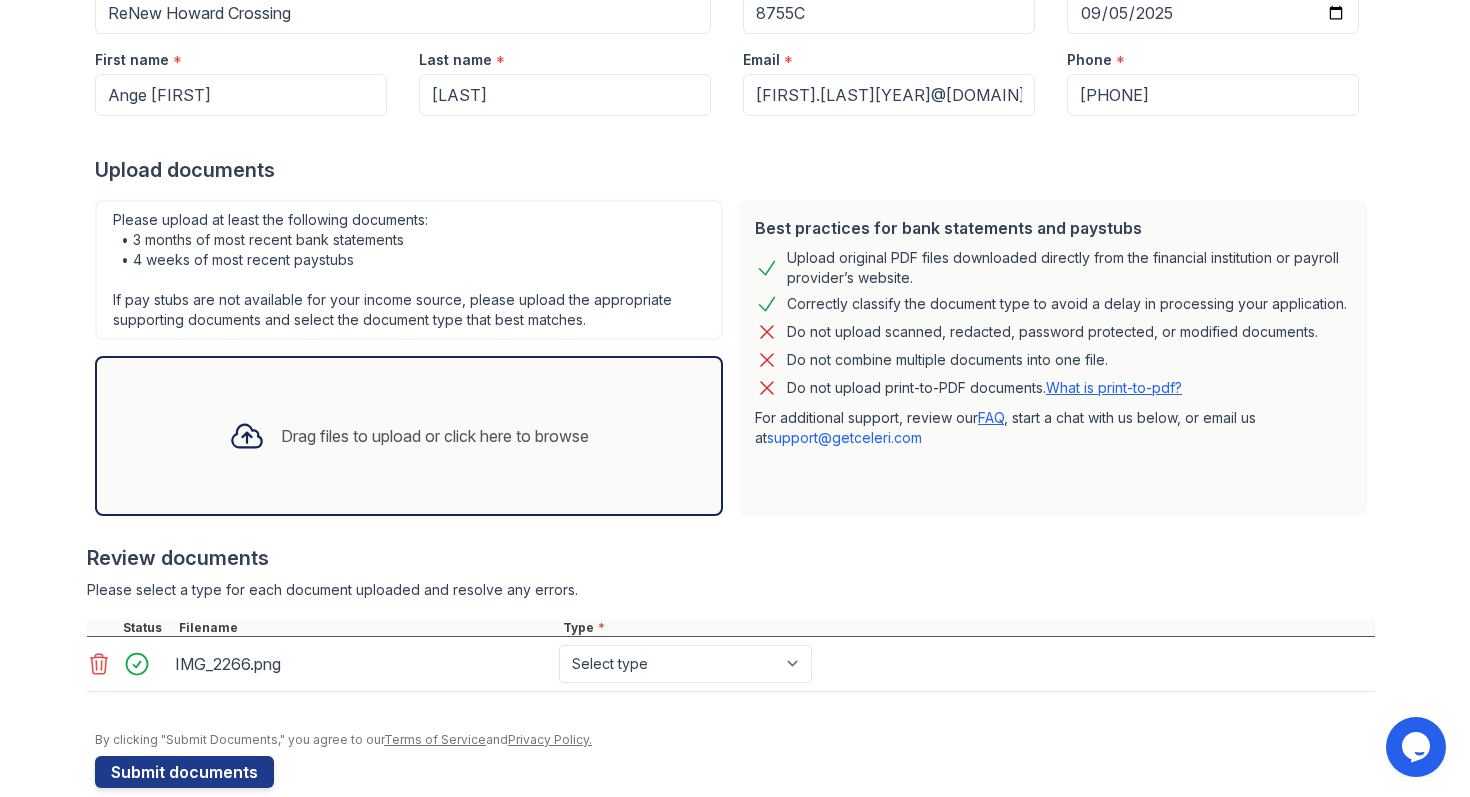 scroll, scrollTop: 280, scrollLeft: 0, axis: vertical 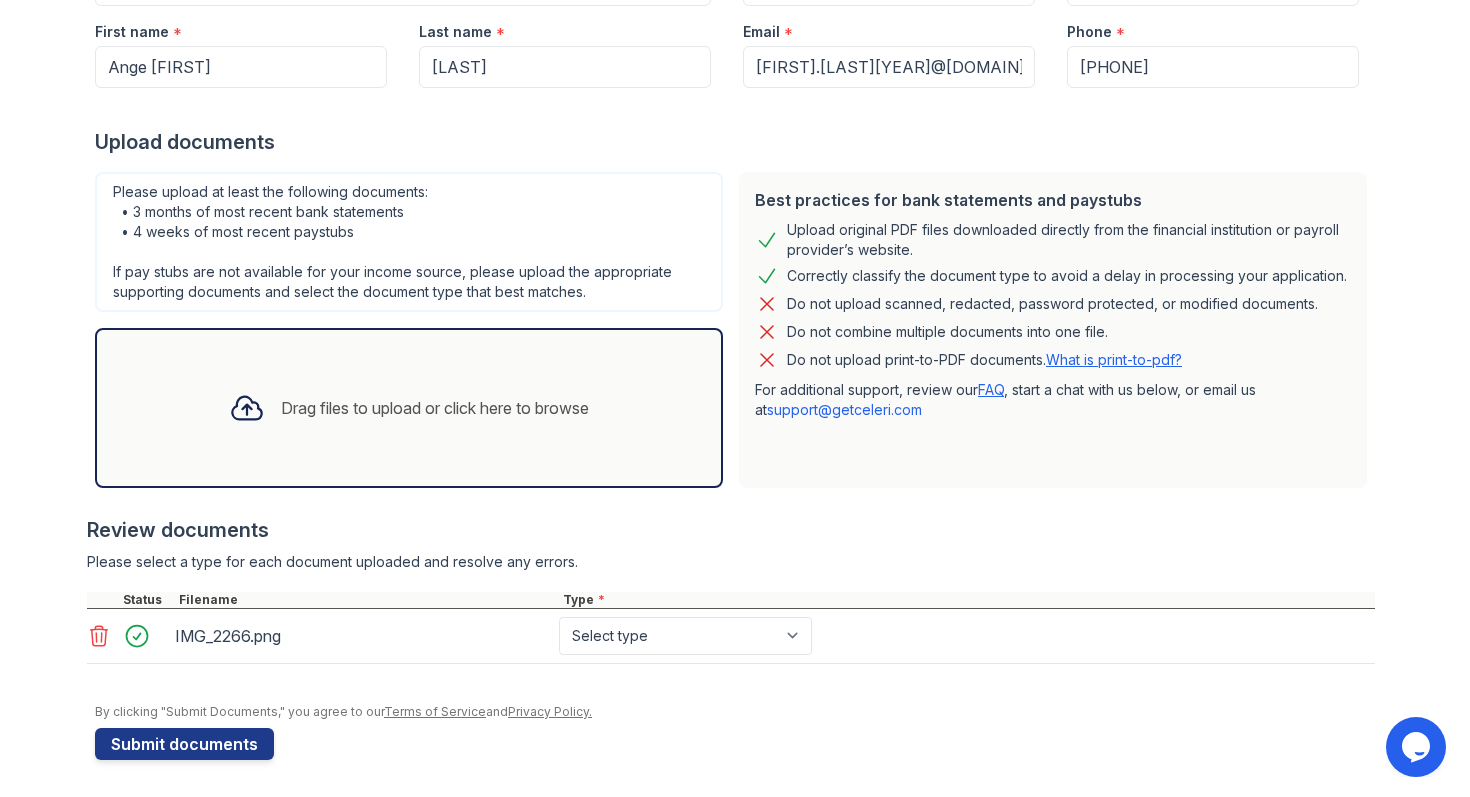 click on "Drag files to upload or click here to browse" at bounding box center [409, 408] 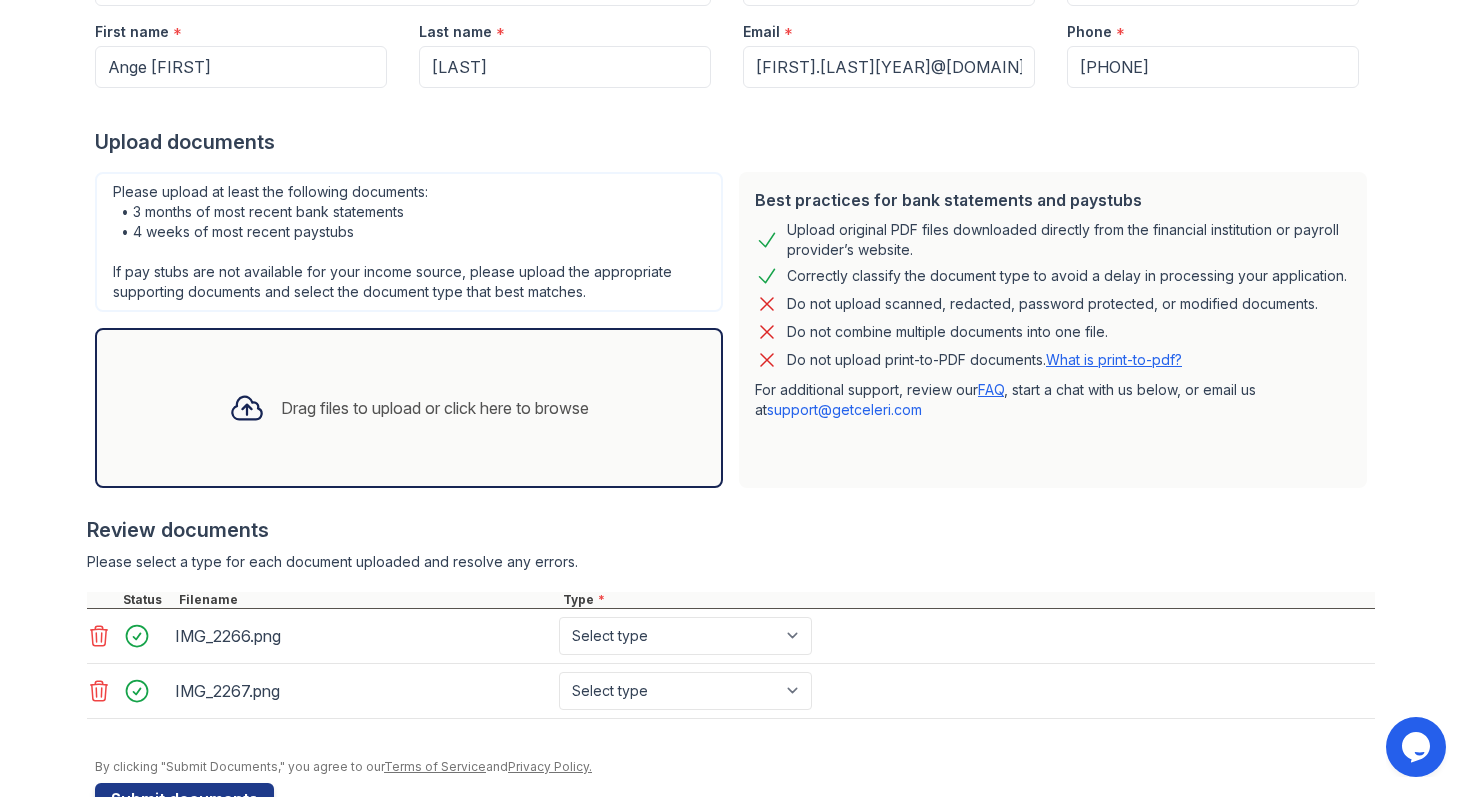 click on "Drag files to upload or click here to browse" at bounding box center (435, 408) 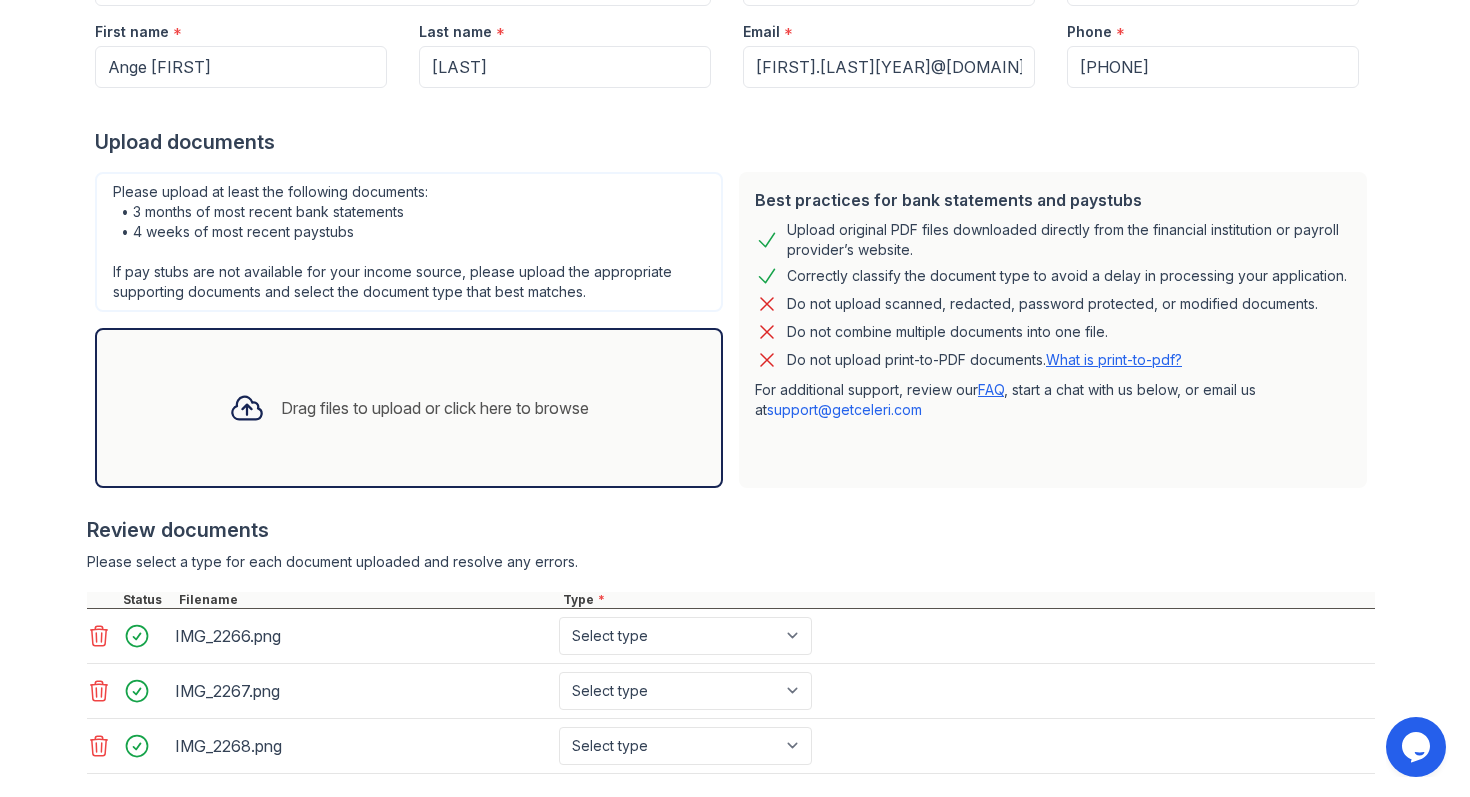 click on "Drag files to upload or click here to browse" at bounding box center (409, 408) 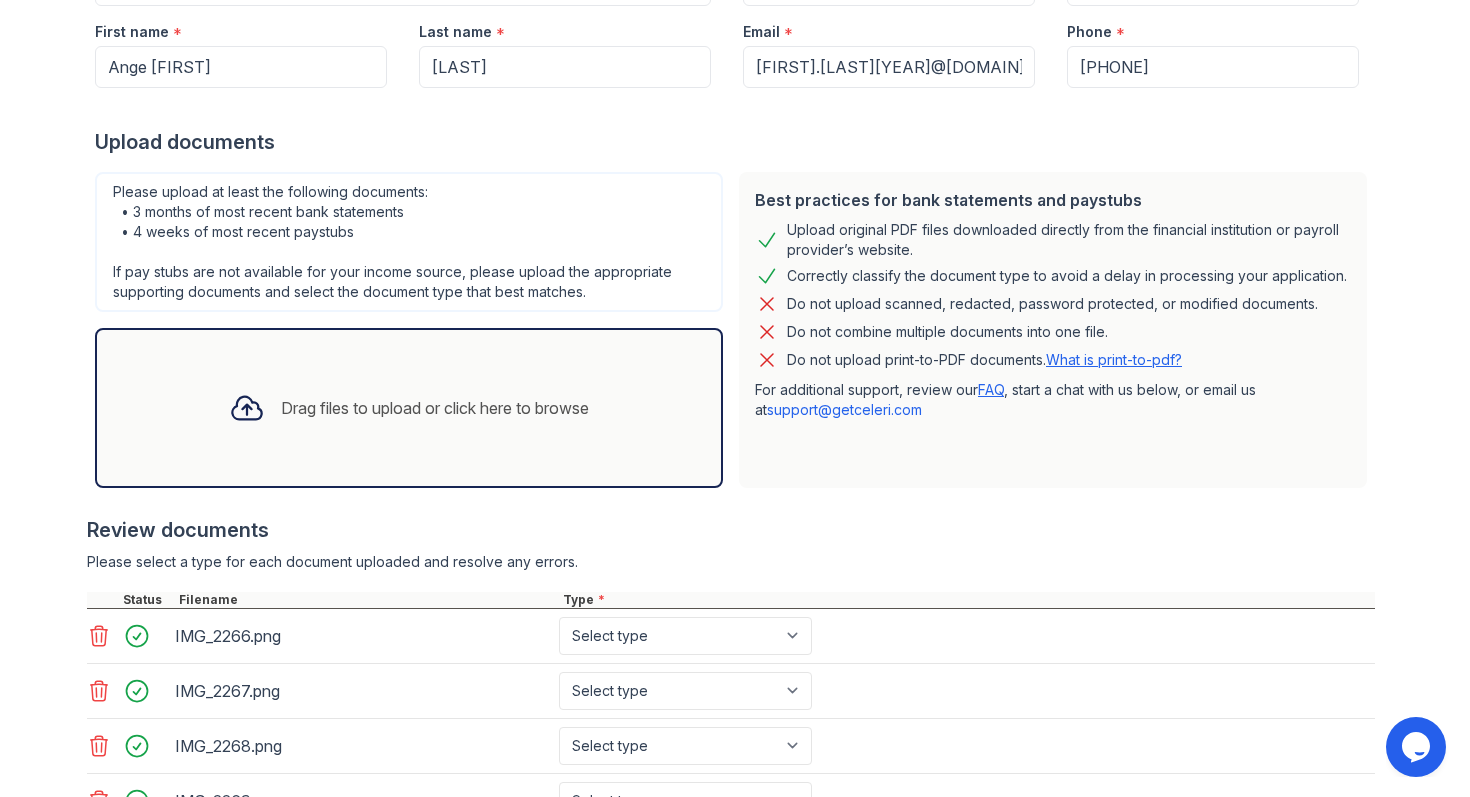 click on "Upload Documents for
ReNew Howard Crossing
Please correct the errors below.
Application information
Property
*
ReNew Howard Crossing
Unit number
*
8755C
Target move in date
2025-09-05
First name
*
Ange [FIRST]
Last name
*
[LAST]
Email
*
[EMAIL]
Phone
*
[PHONE]
Upload documents
Best practices for bank statements and paystubs
Upload original PDF files downloaded directly from the financial institution or payroll provider’s website.
Correctly classify the document type to avoid a delay in processing your application.
Do not upload scanned, redacted, password protected, or modified documents.
Do not combine multiple documents into one file.
Do not upload print-to-PDF documents." at bounding box center (735, 342) 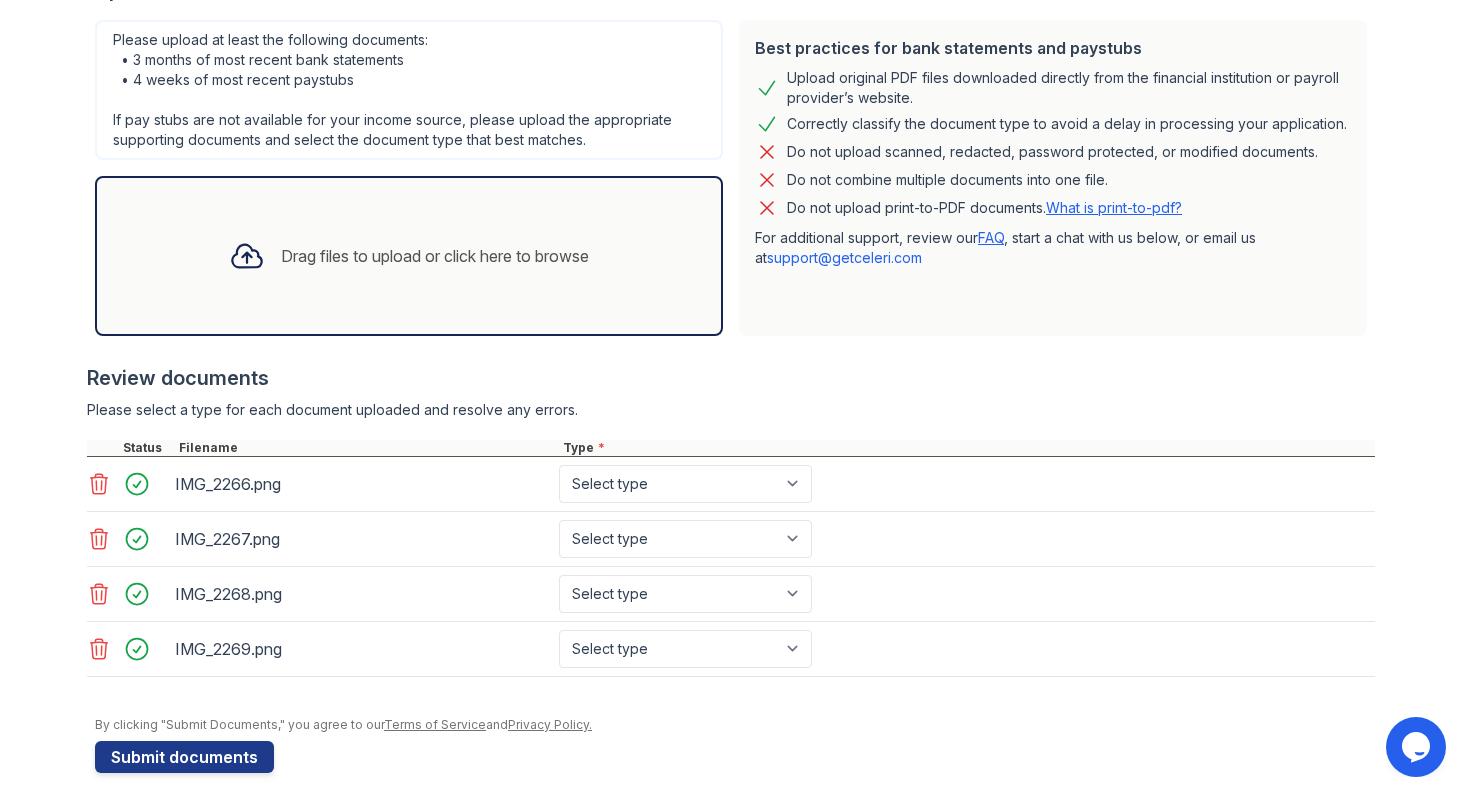 scroll, scrollTop: 448, scrollLeft: 0, axis: vertical 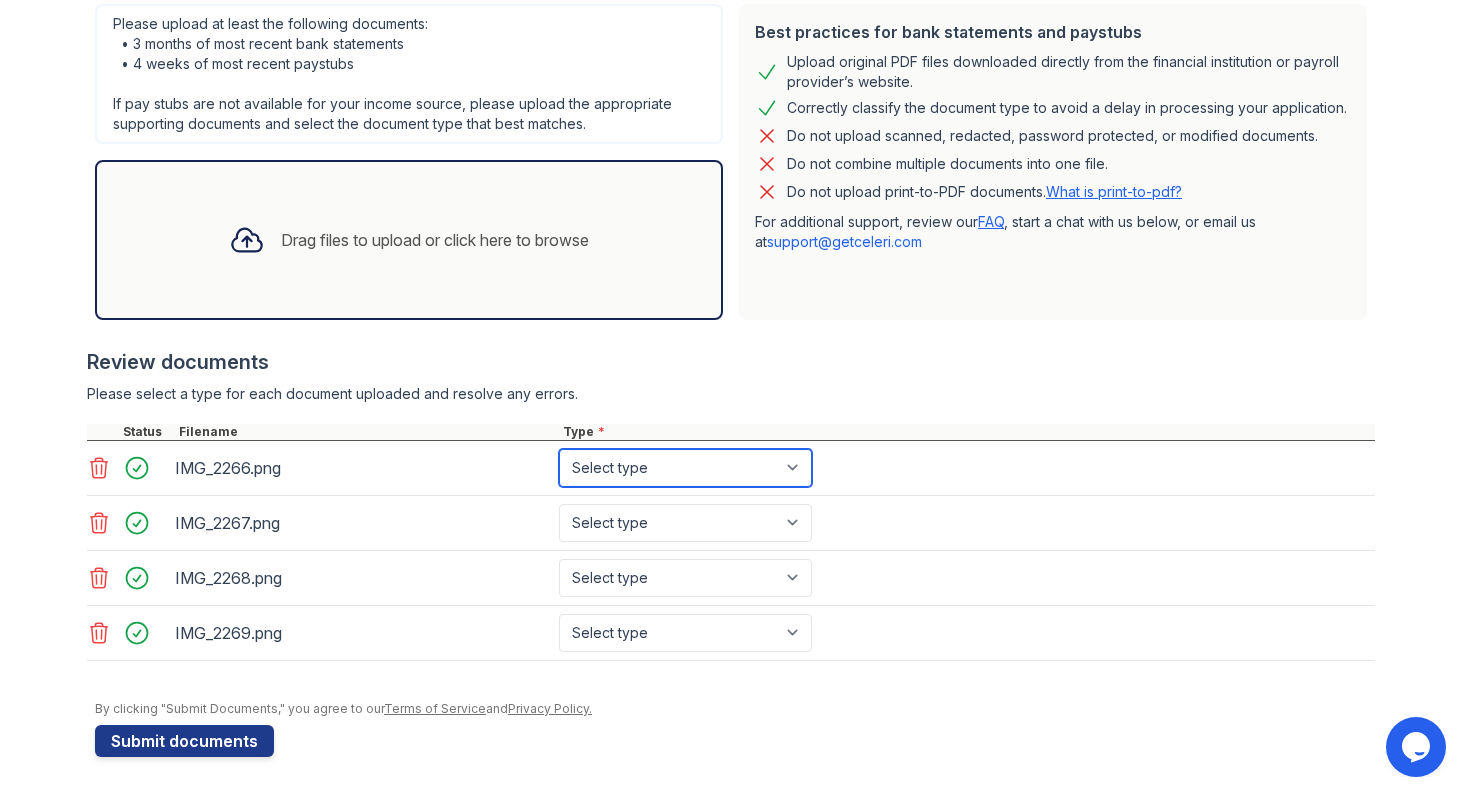 click on "Select type
Paystub
Bank Statement
Offer Letter
Tax Documents
Benefit Award Letter
Investment Account Statement
Other" at bounding box center [685, 468] 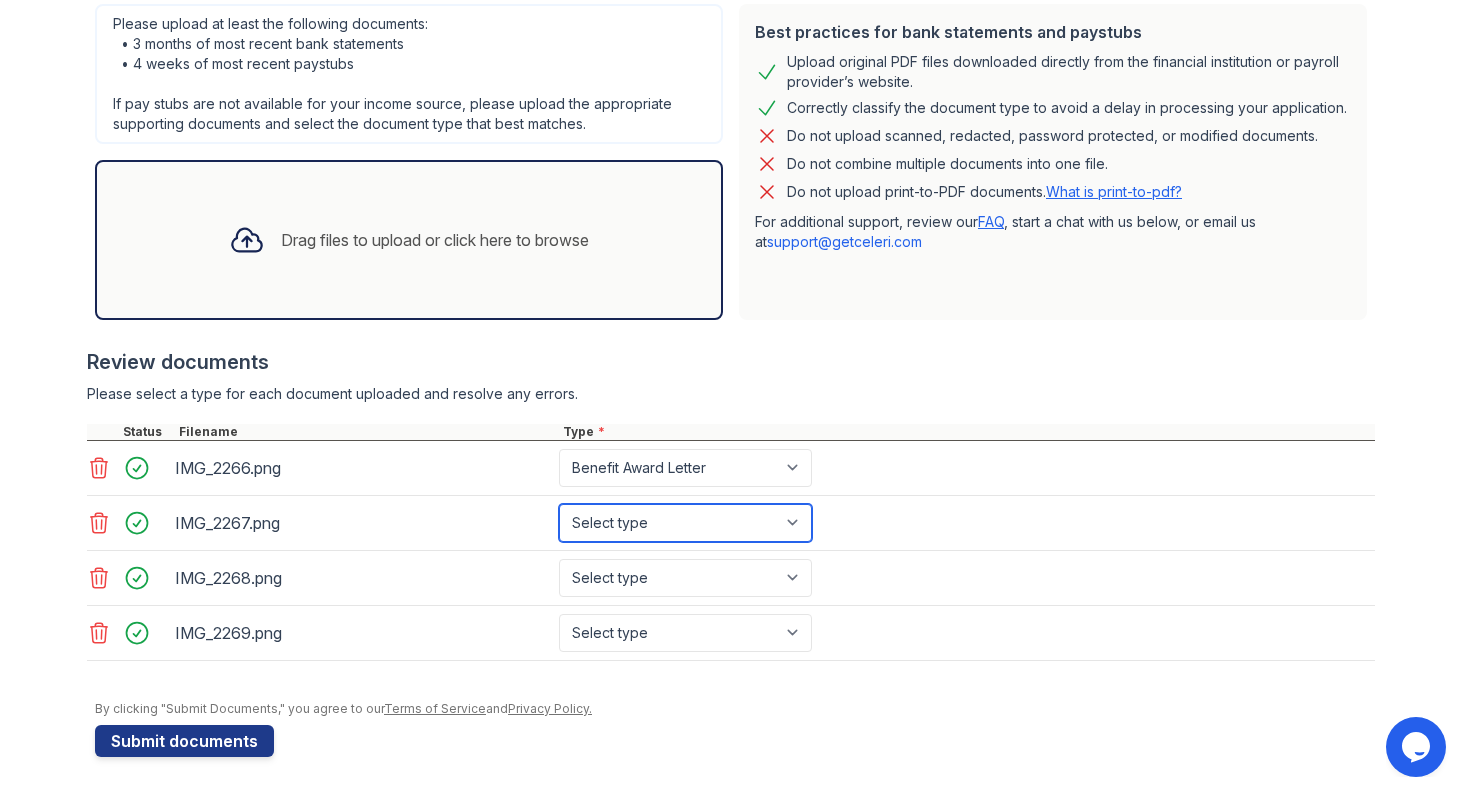 click on "Select type
Paystub
Bank Statement
Offer Letter
Tax Documents
Benefit Award Letter
Investment Account Statement
Other" at bounding box center (685, 523) 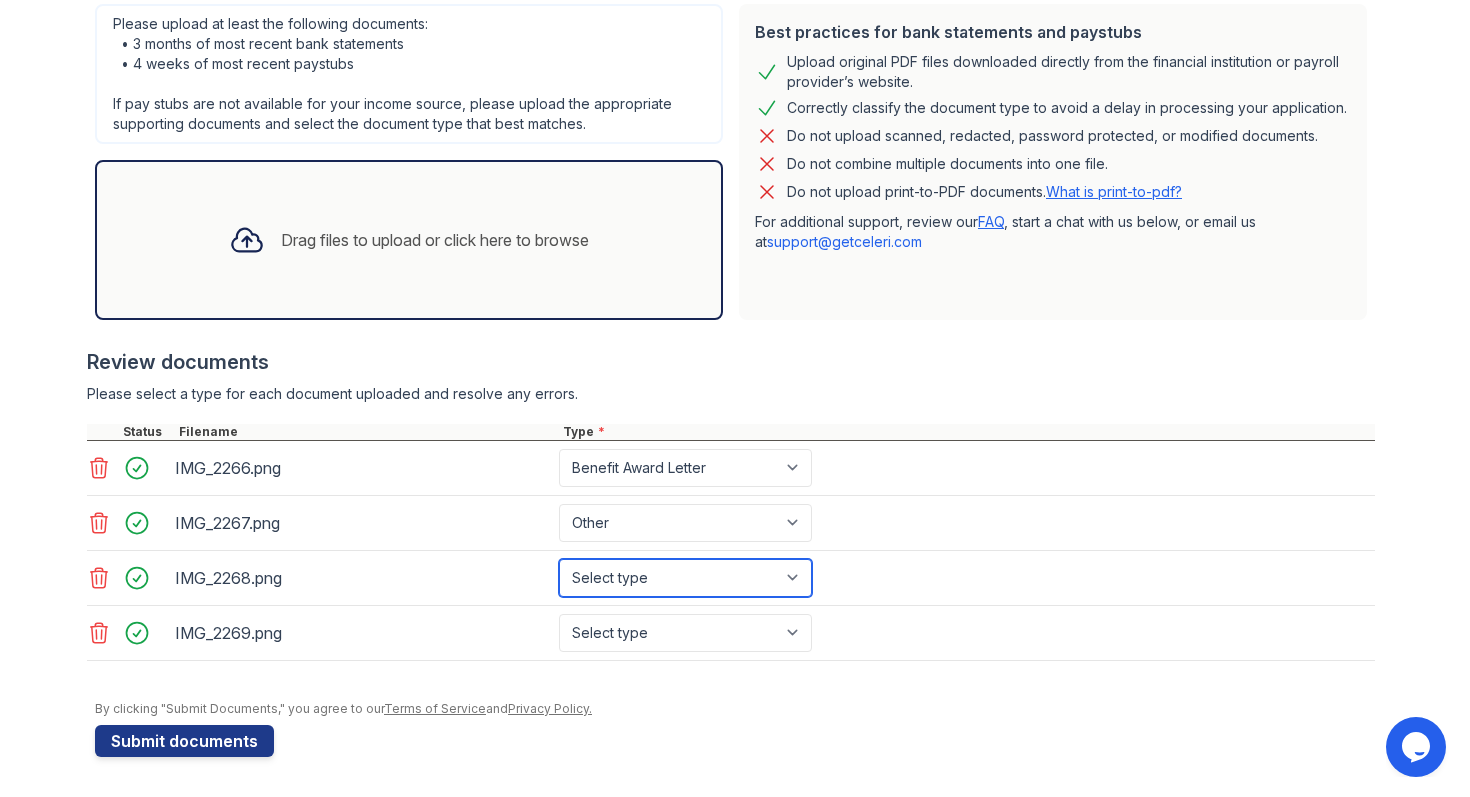 click on "Select type
Paystub
Bank Statement
Offer Letter
Tax Documents
Benefit Award Letter
Investment Account Statement
Other" at bounding box center [685, 578] 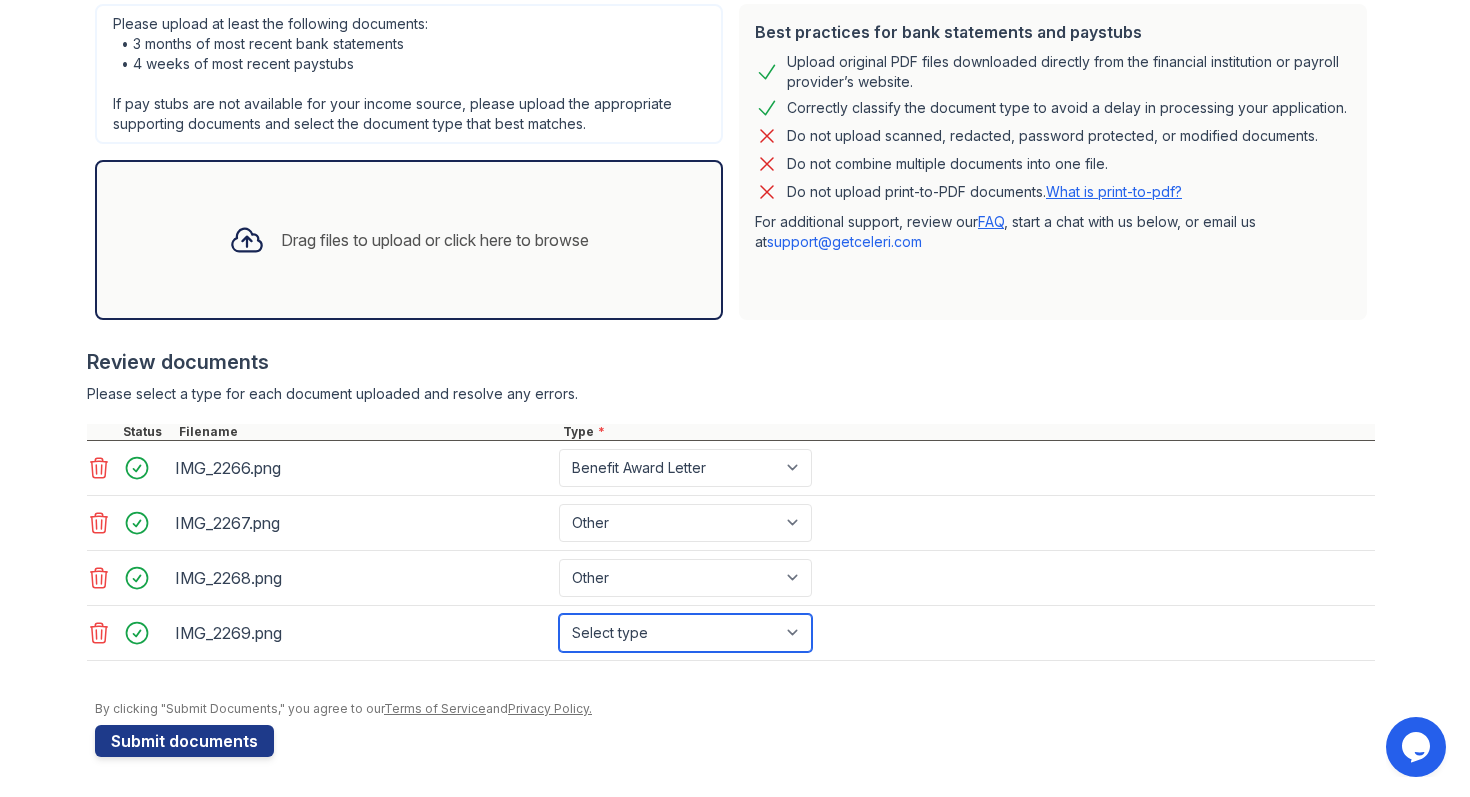 click on "Select type
Paystub
Bank Statement
Offer Letter
Tax Documents
Benefit Award Letter
Investment Account Statement
Other" at bounding box center (685, 633) 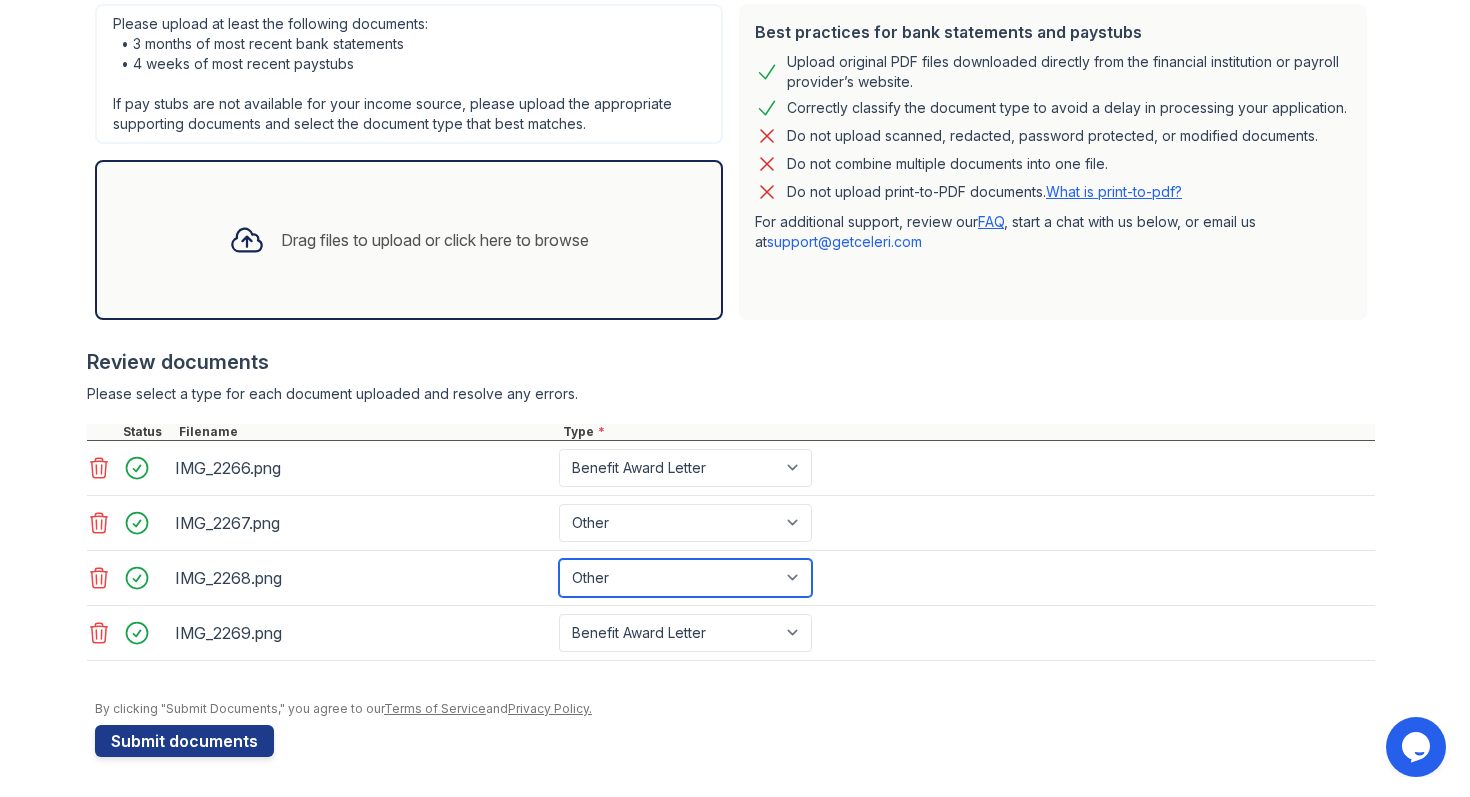 click on "Select type
Paystub
Bank Statement
Offer Letter
Tax Documents
Benefit Award Letter
Investment Account Statement
Other" at bounding box center [685, 578] 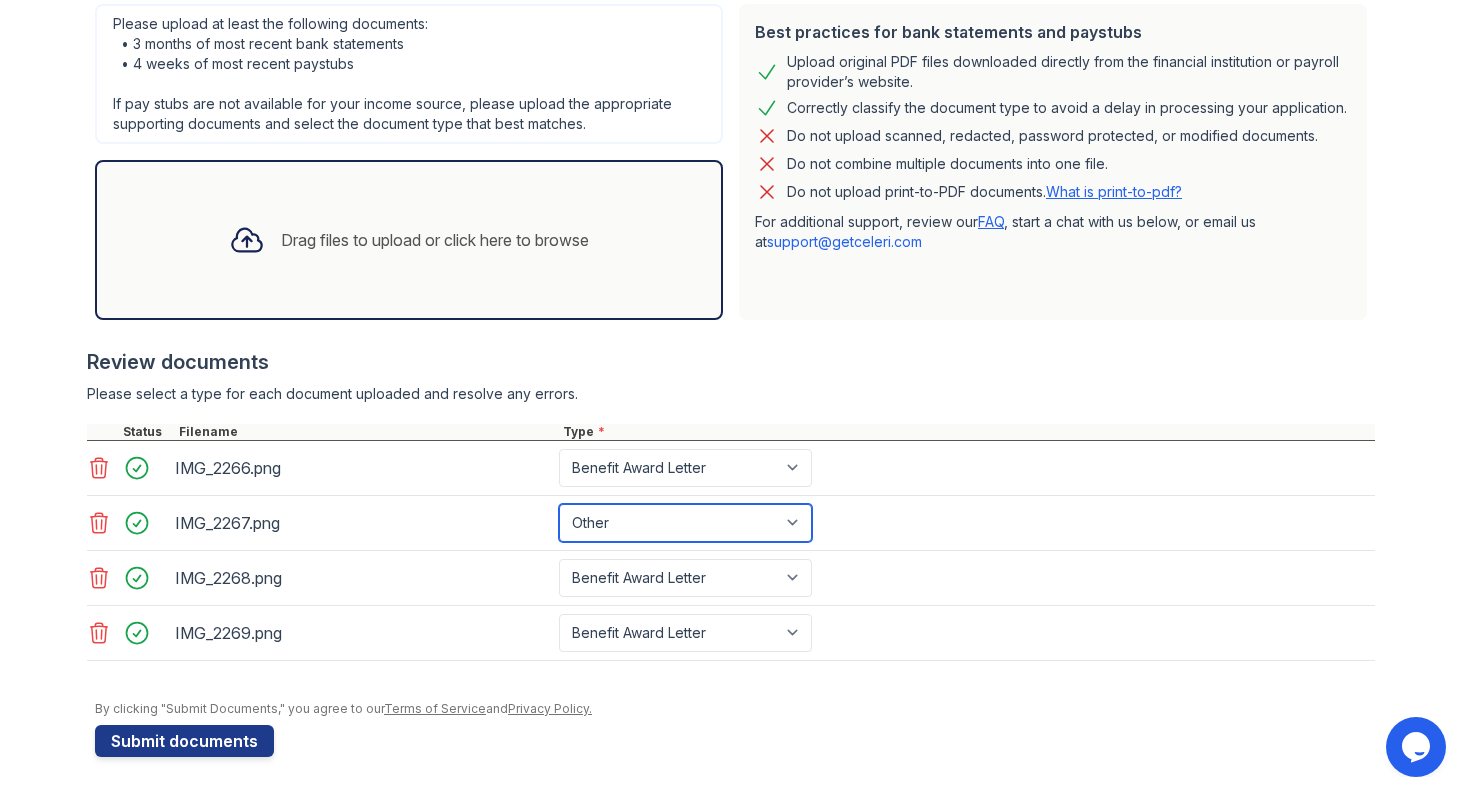 click on "Select type
Paystub
Bank Statement
Offer Letter
Tax Documents
Benefit Award Letter
Investment Account Statement
Other" at bounding box center (685, 523) 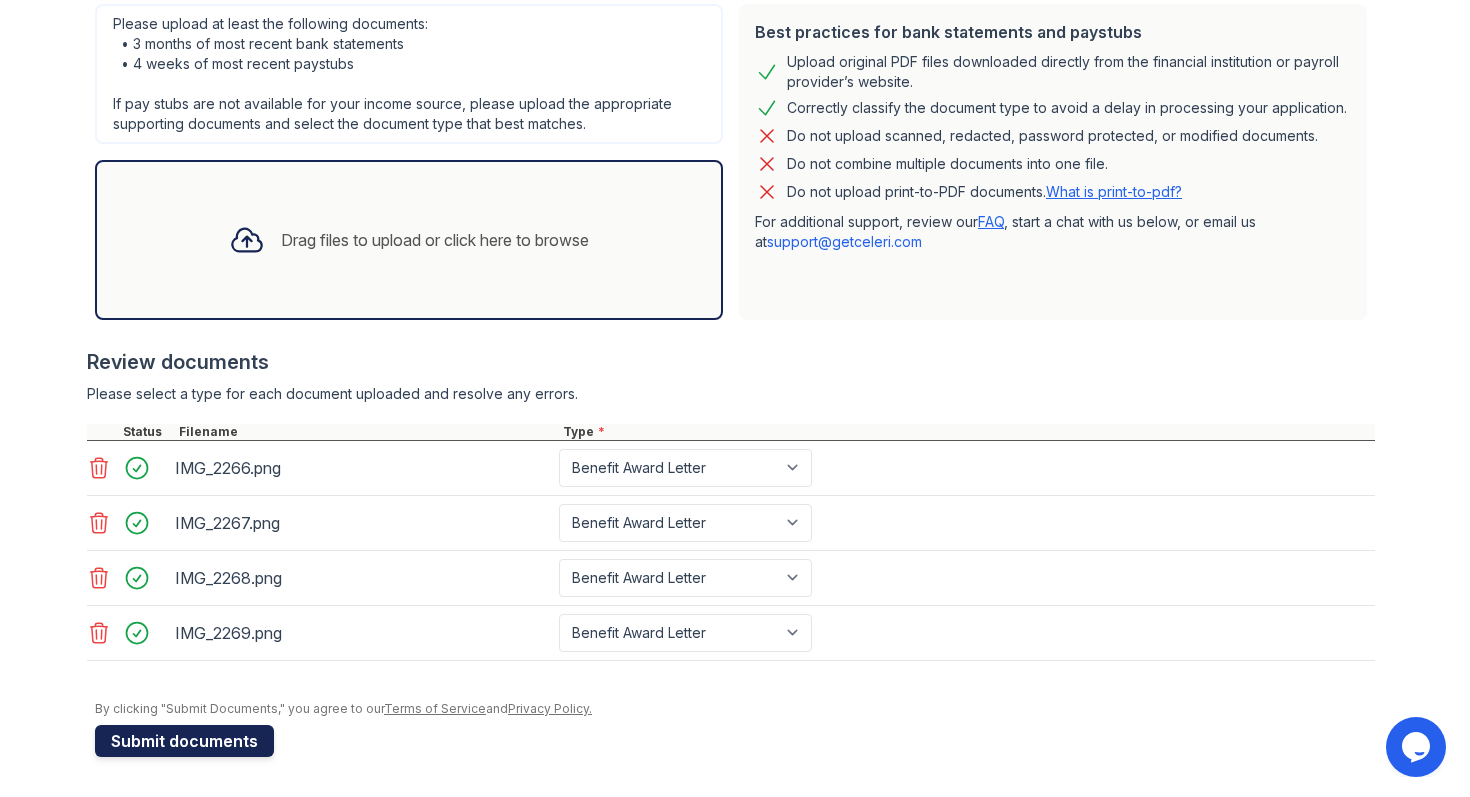 click on "Submit documents" at bounding box center (184, 741) 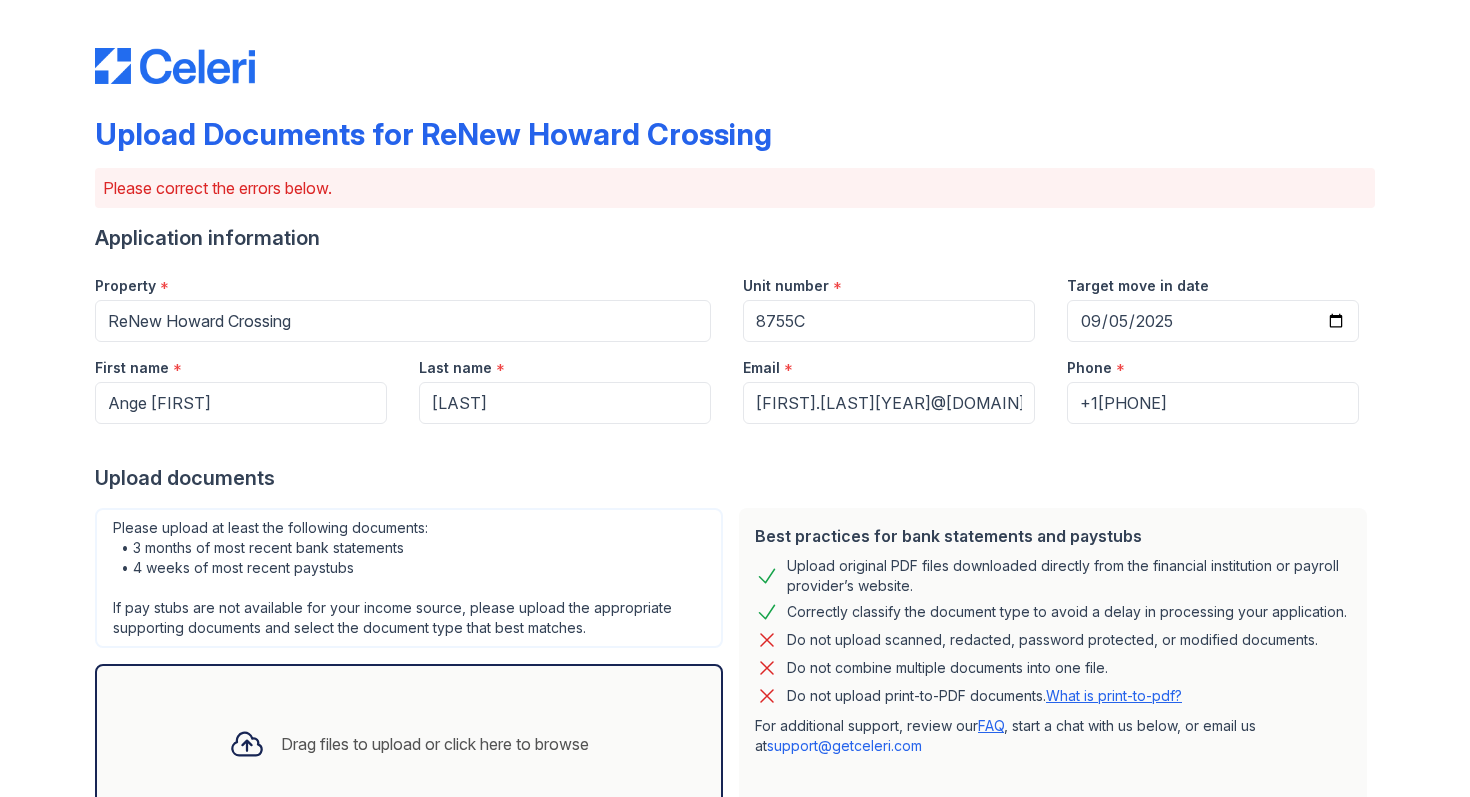 click on "Upload Documents for
ReNew Howard Crossing
Please correct the errors below.
Application information
Property
*
ReNew Howard Crossing
Unit number
*
8755C
Target move in date
2025-09-05
First name
*
Ange [FIRST]
Last name
*
[LAST]
Email
*
[EMAIL]
Phone
*
[PHONE]
Upload documents
Best practices for bank statements and paystubs
Upload original PDF files downloaded directly from the financial institution or payroll provider’s website.
Correctly classify the document type to avoid a delay in processing your application.
Do not upload scanned, redacted, password protected, or modified documents.
Do not combine multiple documents into one file.
Do not upload print-to-PDF documents." at bounding box center (735, 398) 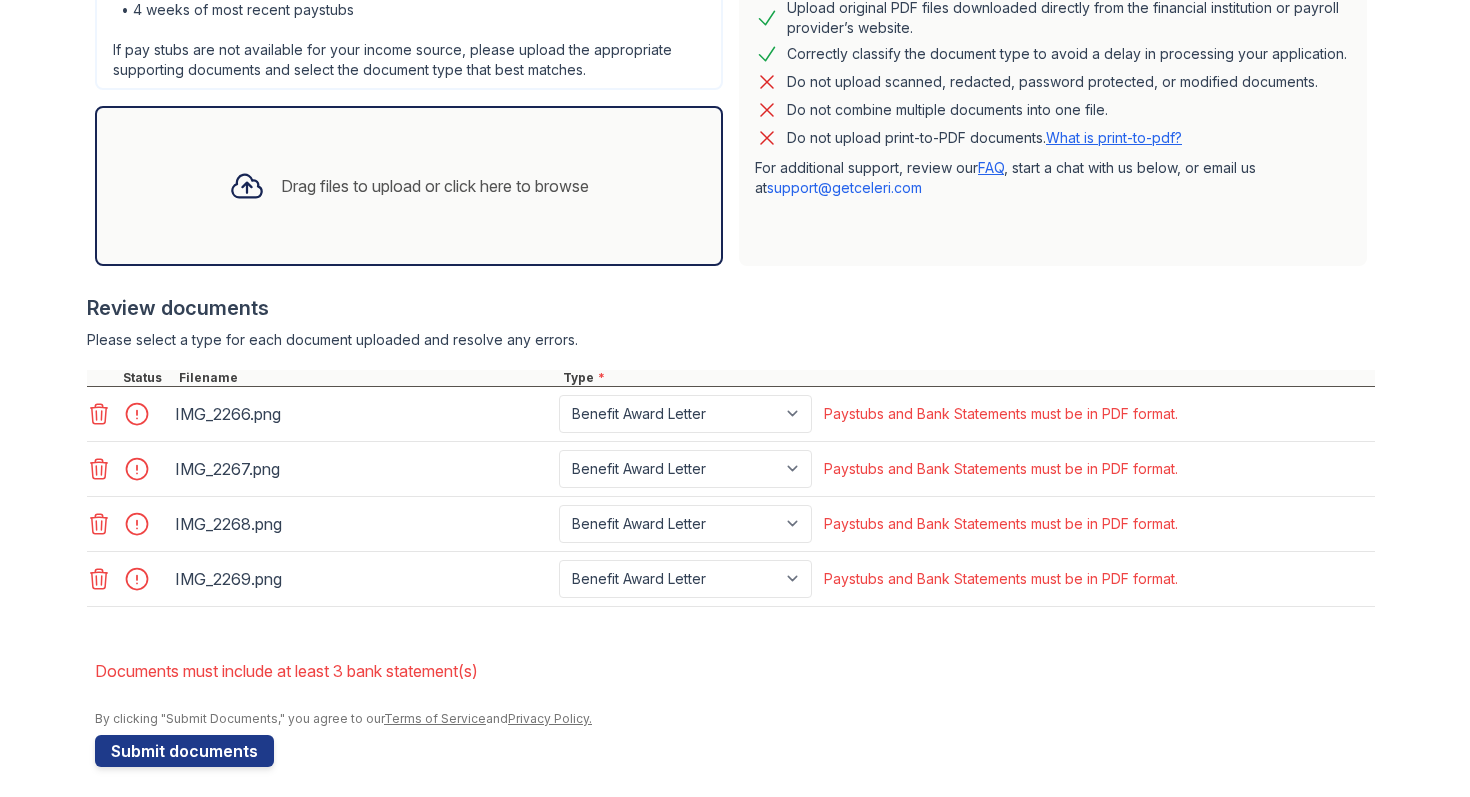 scroll, scrollTop: 568, scrollLeft: 0, axis: vertical 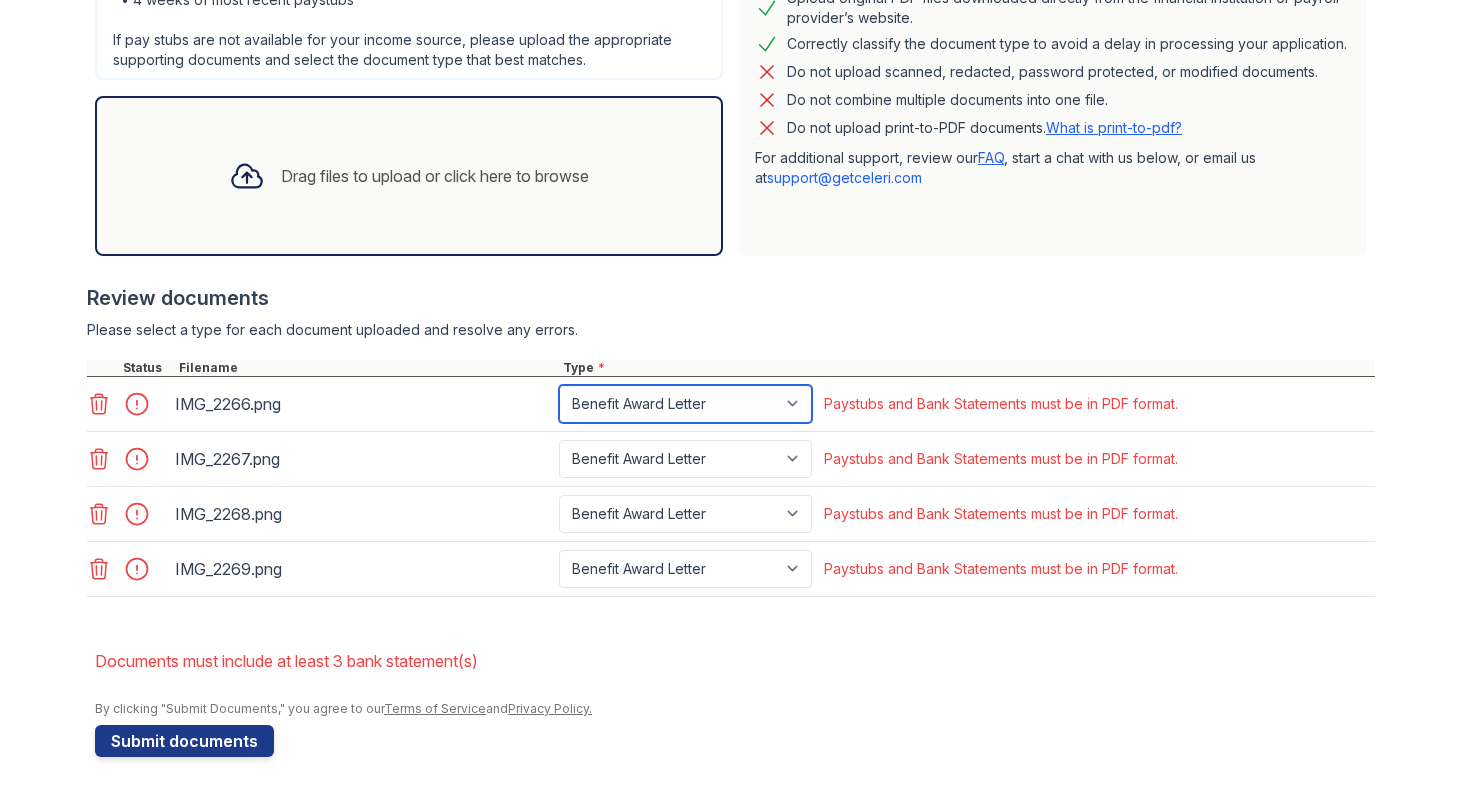 click on "Paystub
Bank Statement
Offer Letter
Tax Documents
Benefit Award Letter
Investment Account Statement
Other" at bounding box center (685, 404) 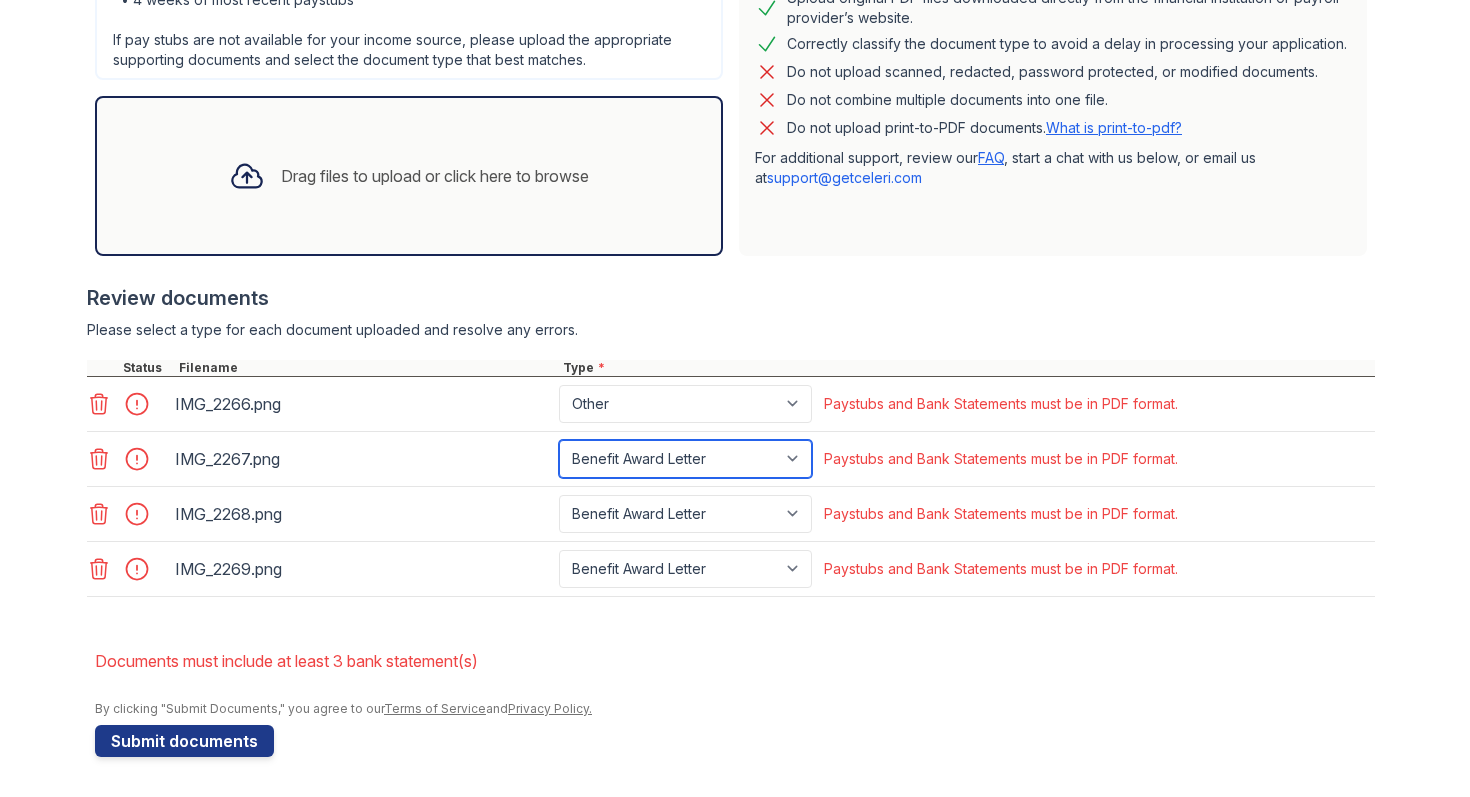 click on "Paystub
Bank Statement
Offer Letter
Tax Documents
Benefit Award Letter
Investment Account Statement
Other" at bounding box center [685, 459] 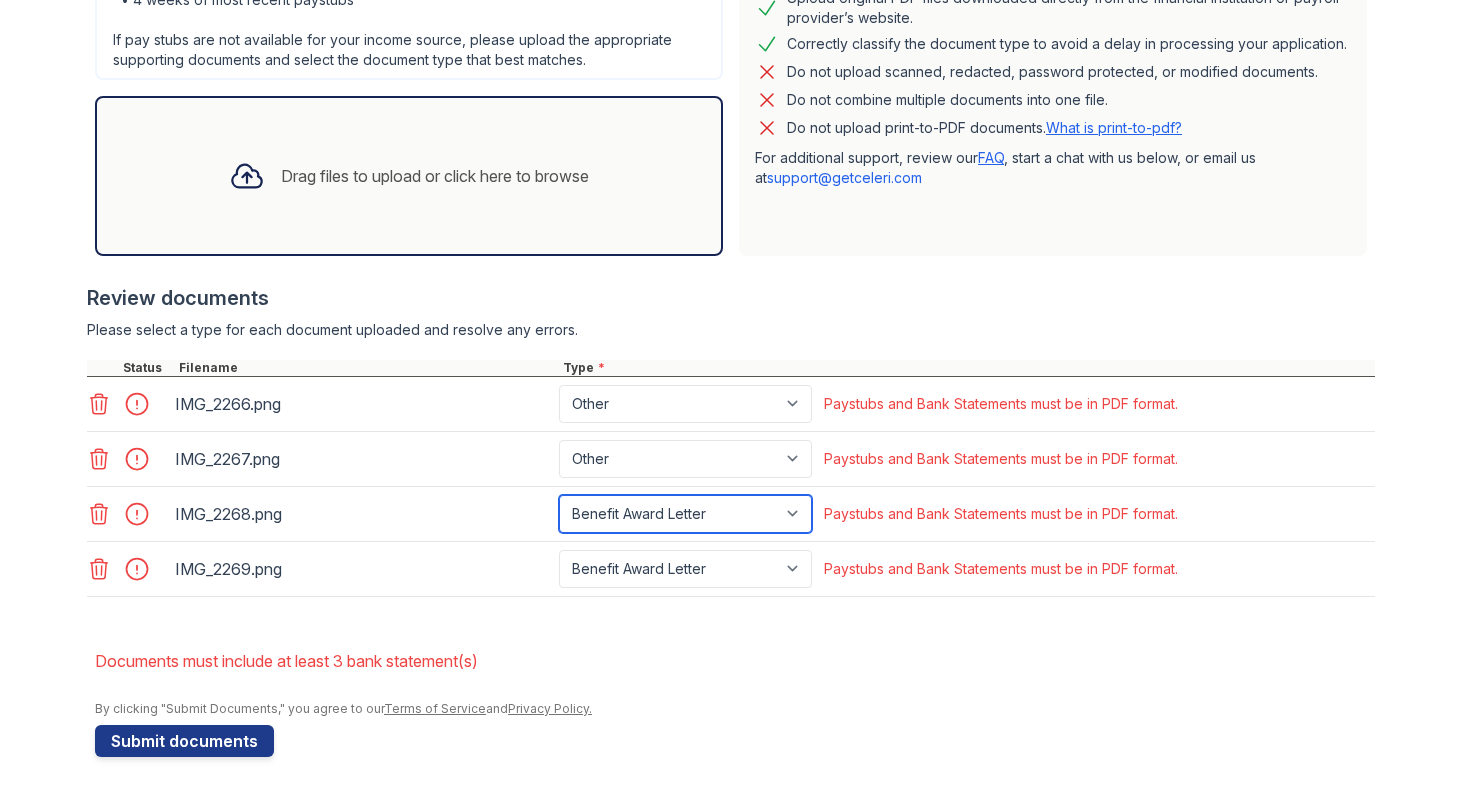 click on "Paystub
Bank Statement
Offer Letter
Tax Documents
Benefit Award Letter
Investment Account Statement
Other" at bounding box center [685, 514] 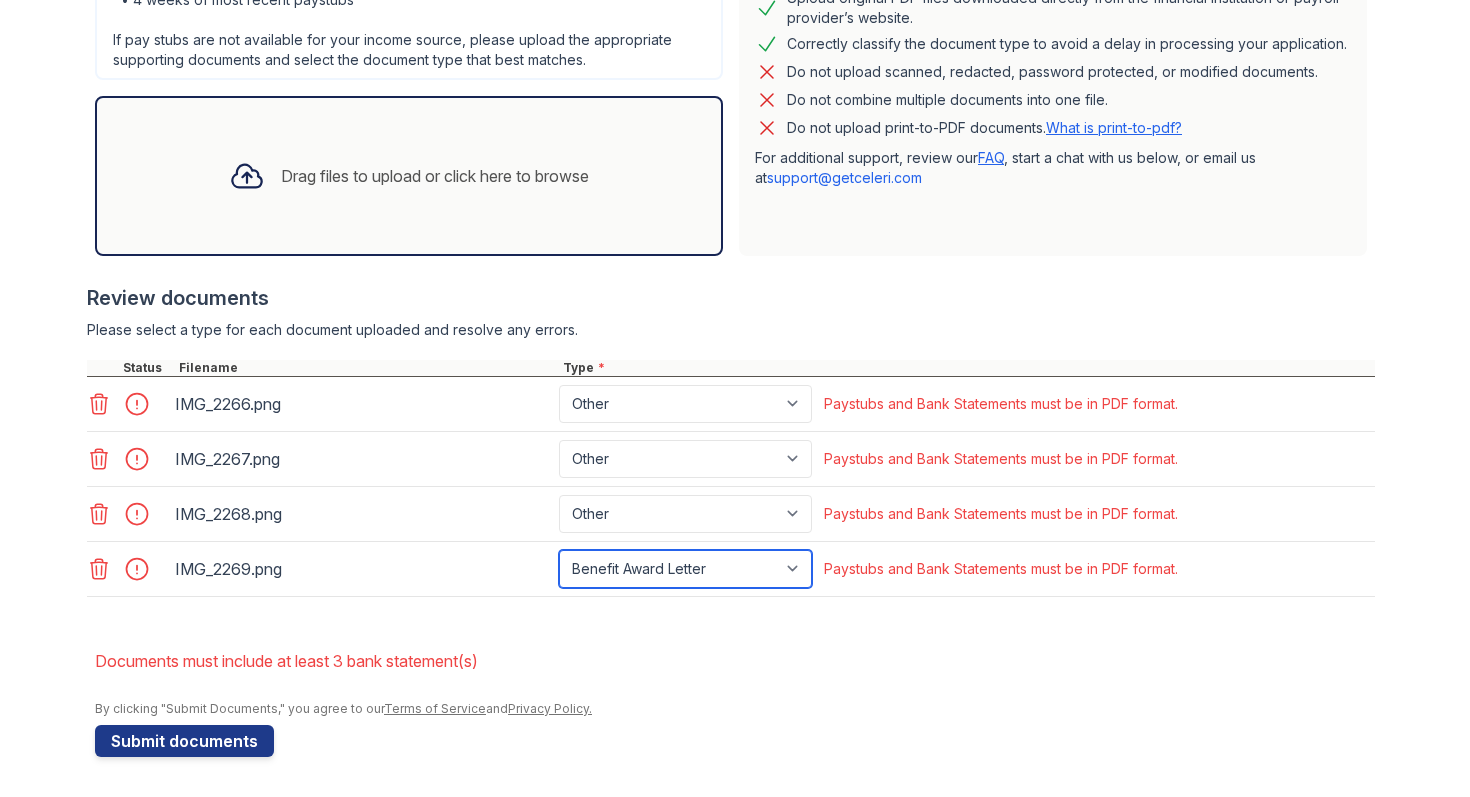 click on "Paystub
Bank Statement
Offer Letter
Tax Documents
Benefit Award Letter
Investment Account Statement
Other" at bounding box center [685, 569] 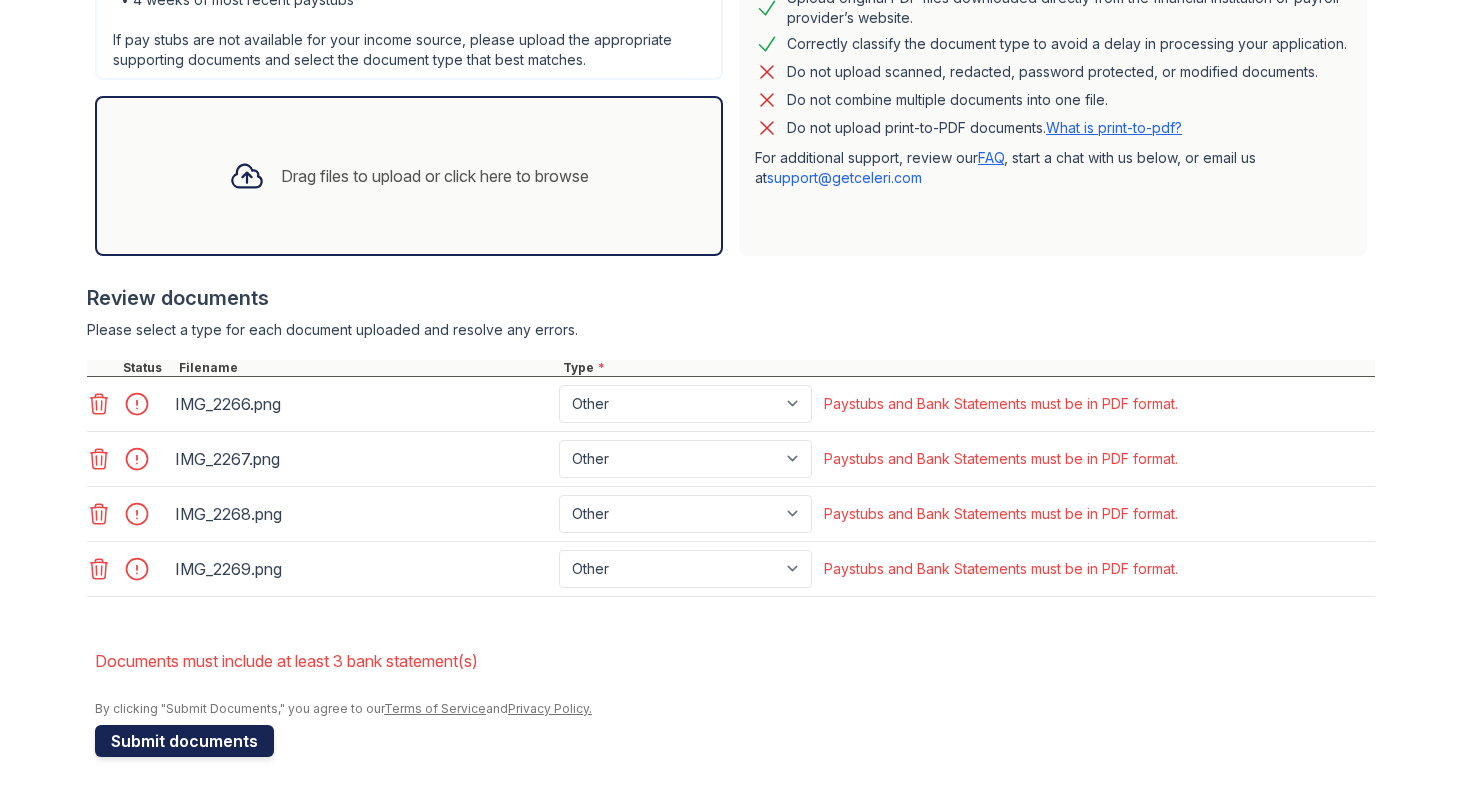click on "Submit documents" at bounding box center [184, 741] 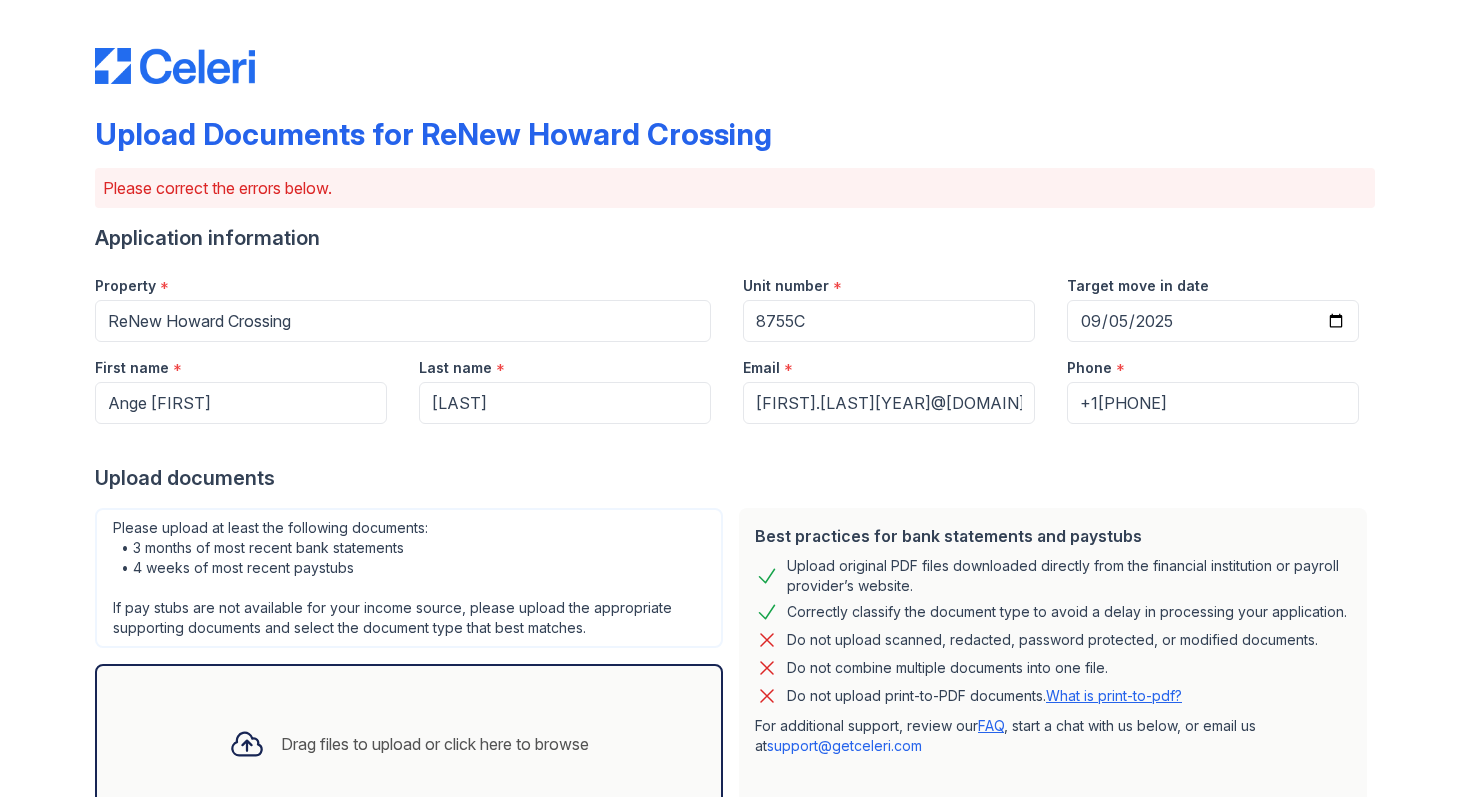 click on "Upload Documents for
ReNew Howard Crossing
Please correct the errors below.
Application information
Property
*
ReNew Howard Crossing
Unit number
*
8755C
Target move in date
2025-09-05
First name
*
Ange [FIRST]
Last name
*
[LAST]
Email
*
[EMAIL]
Phone
*
[PHONE]
Upload documents
Best practices for bank statements and paystubs
Upload original PDF files downloaded directly from the financial institution or payroll provider’s website.
Correctly classify the document type to avoid a delay in processing your application.
Do not upload scanned, redacted, password protected, or modified documents.
Do not combine multiple documents into one file.
Do not upload print-to-PDF documents." at bounding box center [735, 398] 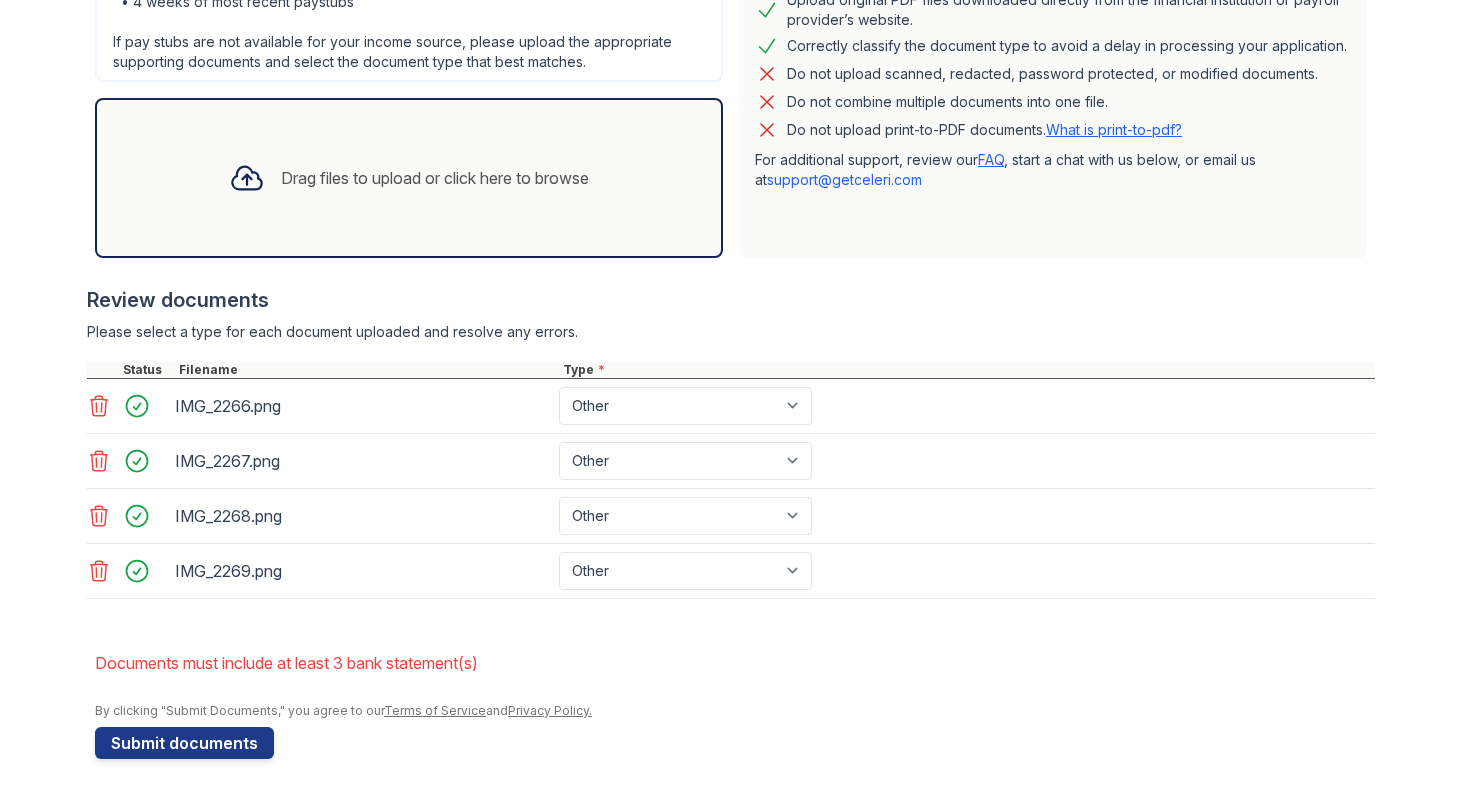 scroll, scrollTop: 568, scrollLeft: 0, axis: vertical 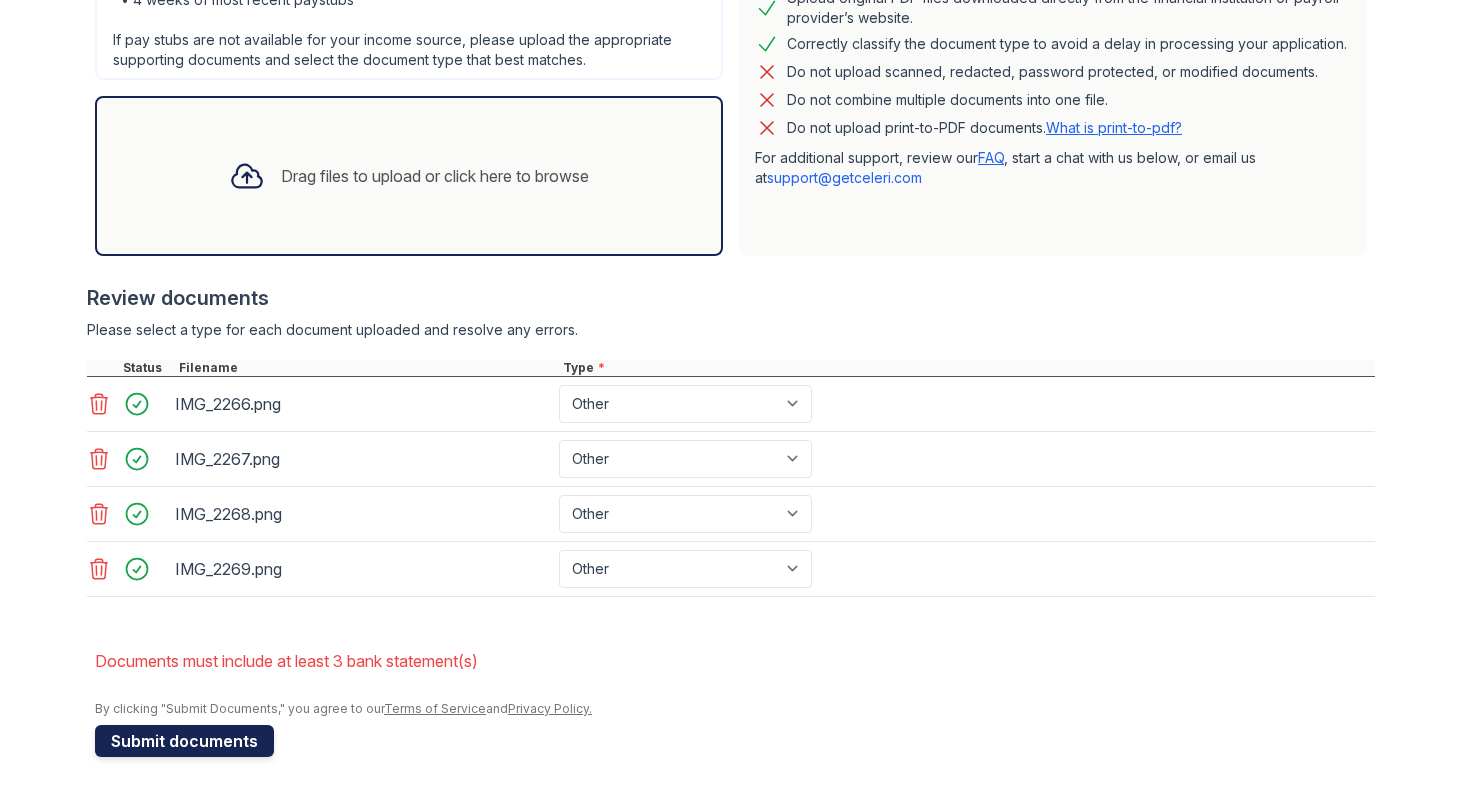 click on "Submit documents" at bounding box center (184, 741) 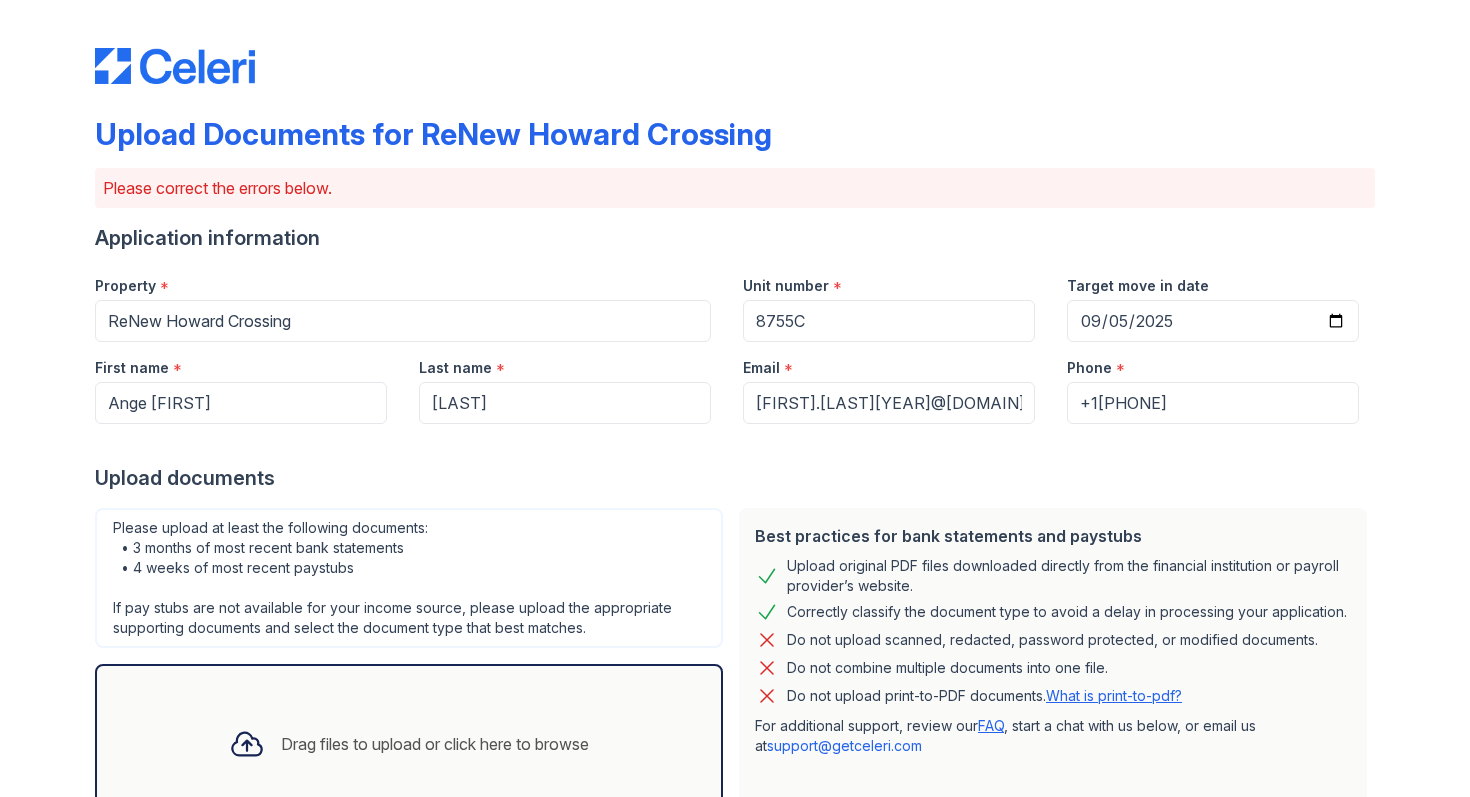 click on "Upload Documents for
ReNew Howard Crossing
Please correct the errors below.
Application information
Property
*
ReNew Howard Crossing
Unit number
*
8755C
Target move in date
2025-09-05
First name
*
Ange [FIRST]
Last name
*
[LAST]
Email
*
[EMAIL]
Phone
*
[PHONE]
Upload documents
Best practices for bank statements and paystubs
Upload original PDF files downloaded directly from the financial institution or payroll provider’s website.
Correctly classify the document type to avoid a delay in processing your application.
Do not upload scanned, redacted, password protected, or modified documents.
Do not combine multiple documents into one file.
Do not upload print-to-PDF documents." at bounding box center [735, 398] 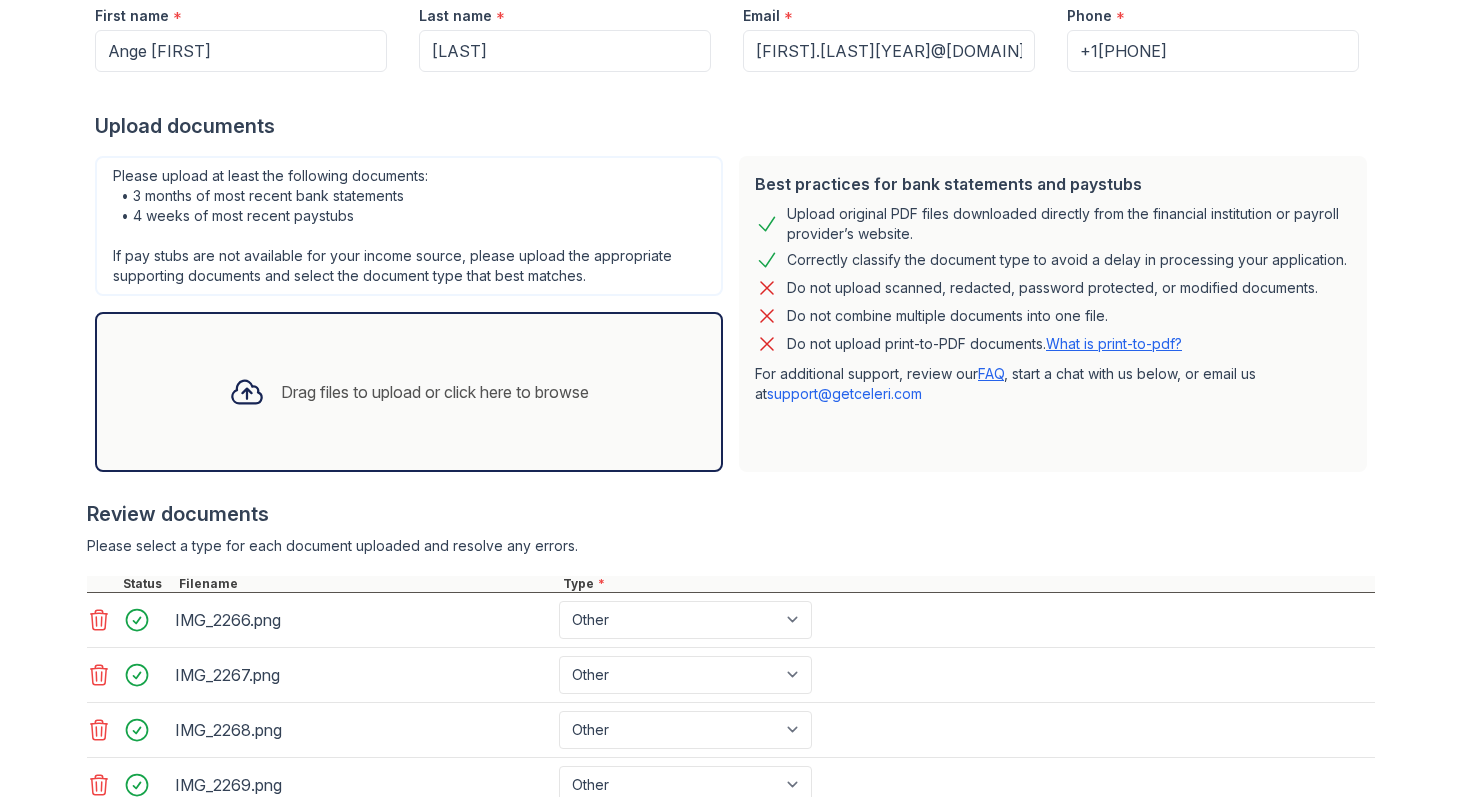 scroll, scrollTop: 360, scrollLeft: 0, axis: vertical 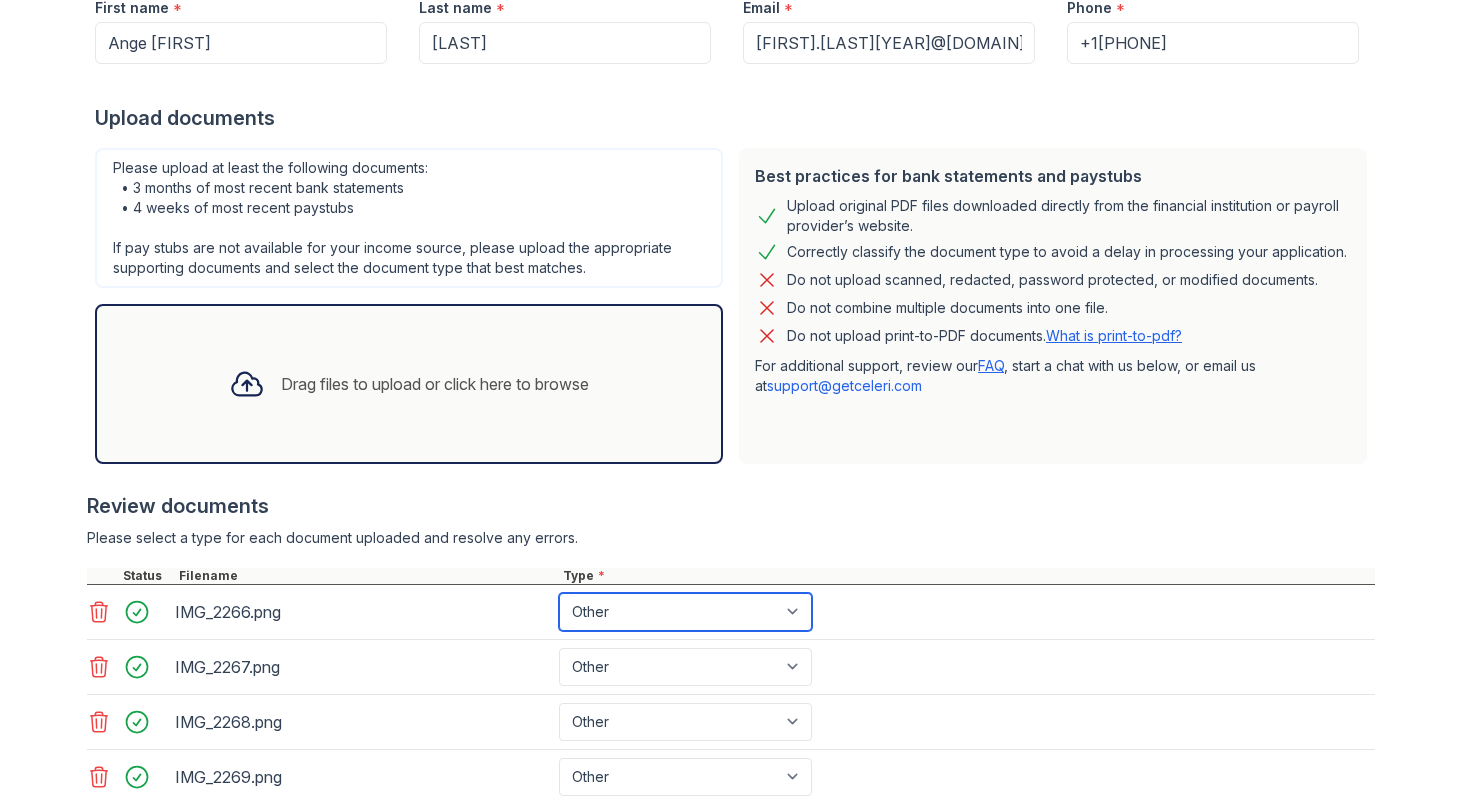 click on "Paystub
Bank Statement
Offer Letter
Tax Documents
Benefit Award Letter
Investment Account Statement
Other" at bounding box center (685, 612) 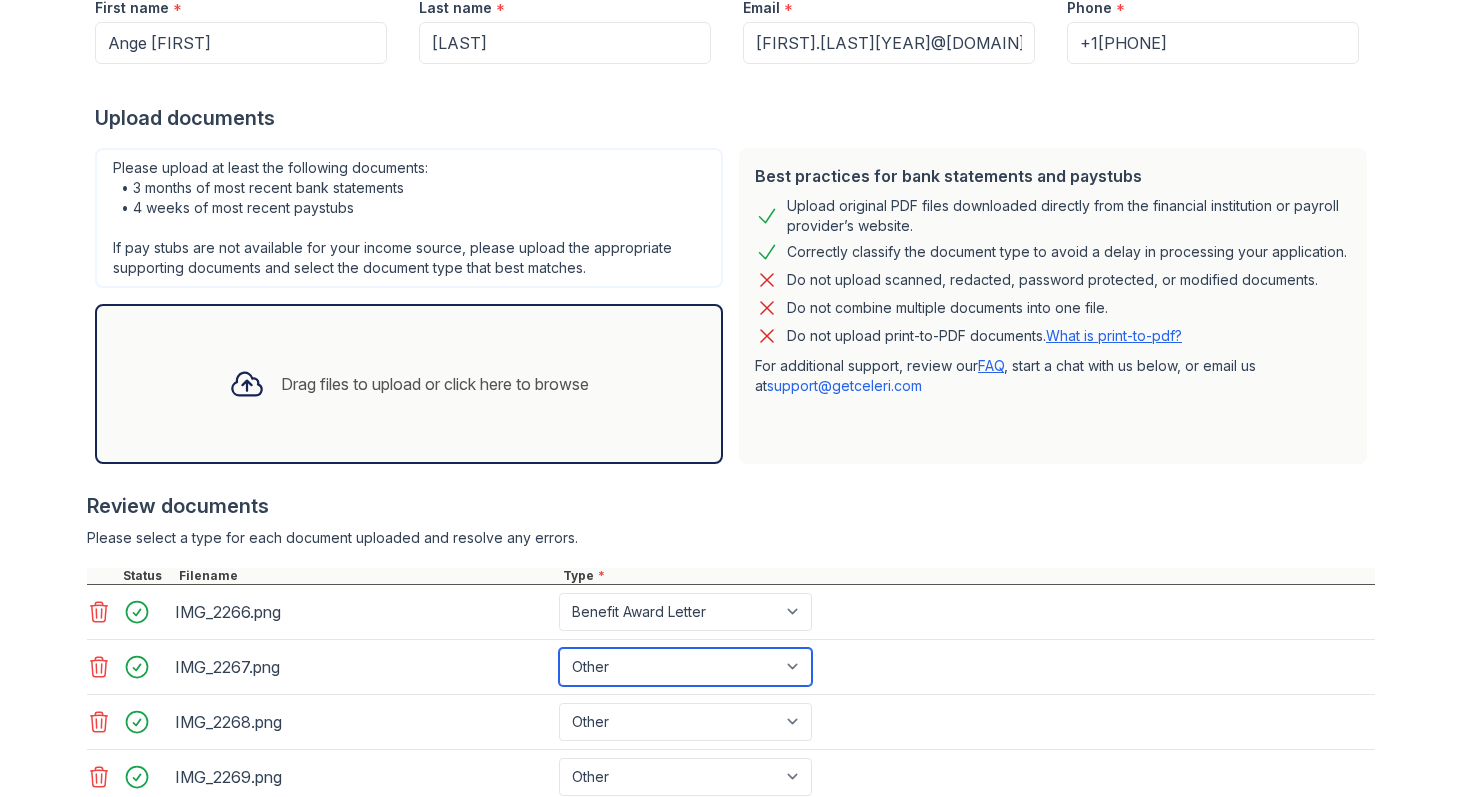 click on "Paystub
Bank Statement
Offer Letter
Tax Documents
Benefit Award Letter
Investment Account Statement
Other" at bounding box center (685, 667) 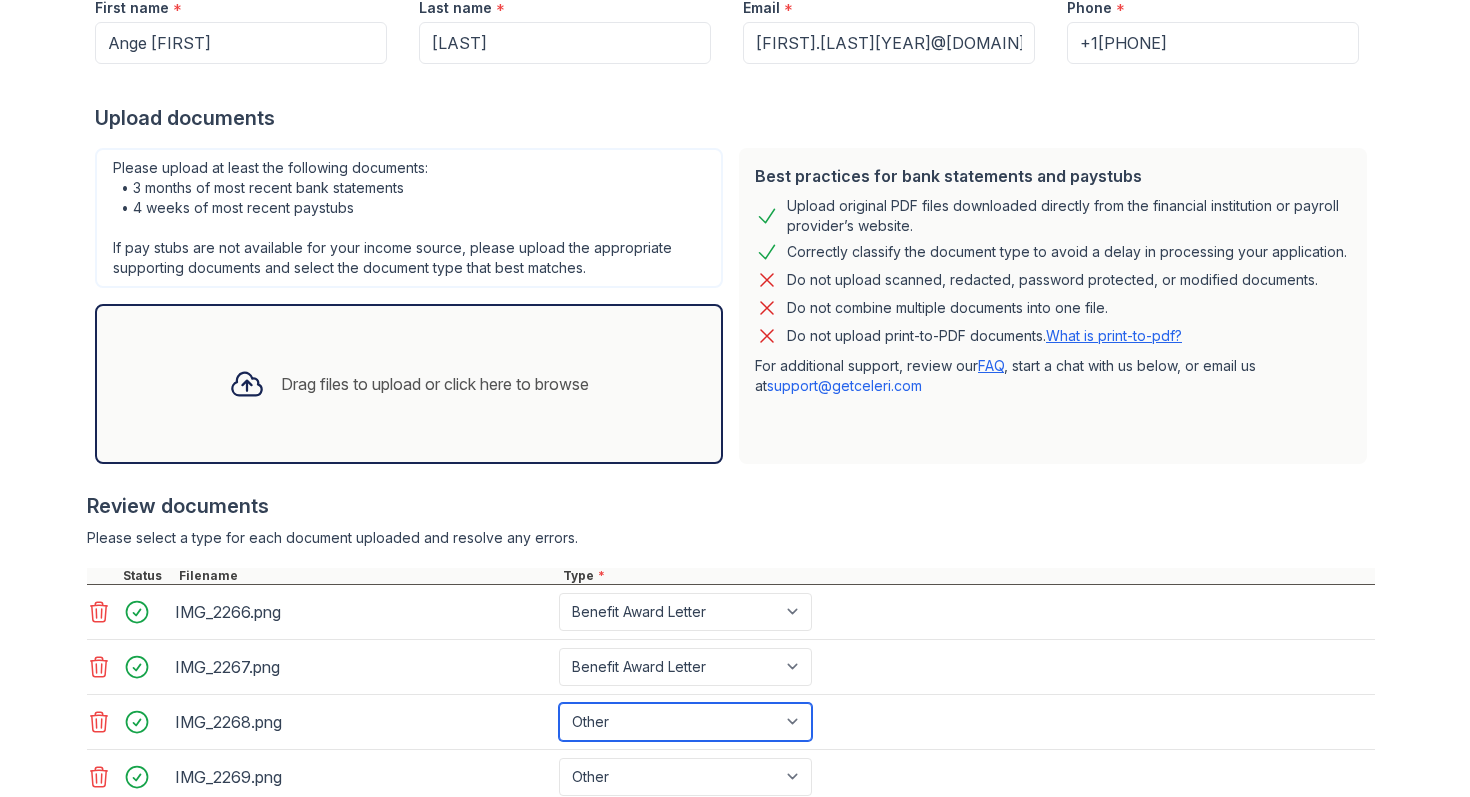 click on "Paystub
Bank Statement
Offer Letter
Tax Documents
Benefit Award Letter
Investment Account Statement
Other" at bounding box center (685, 722) 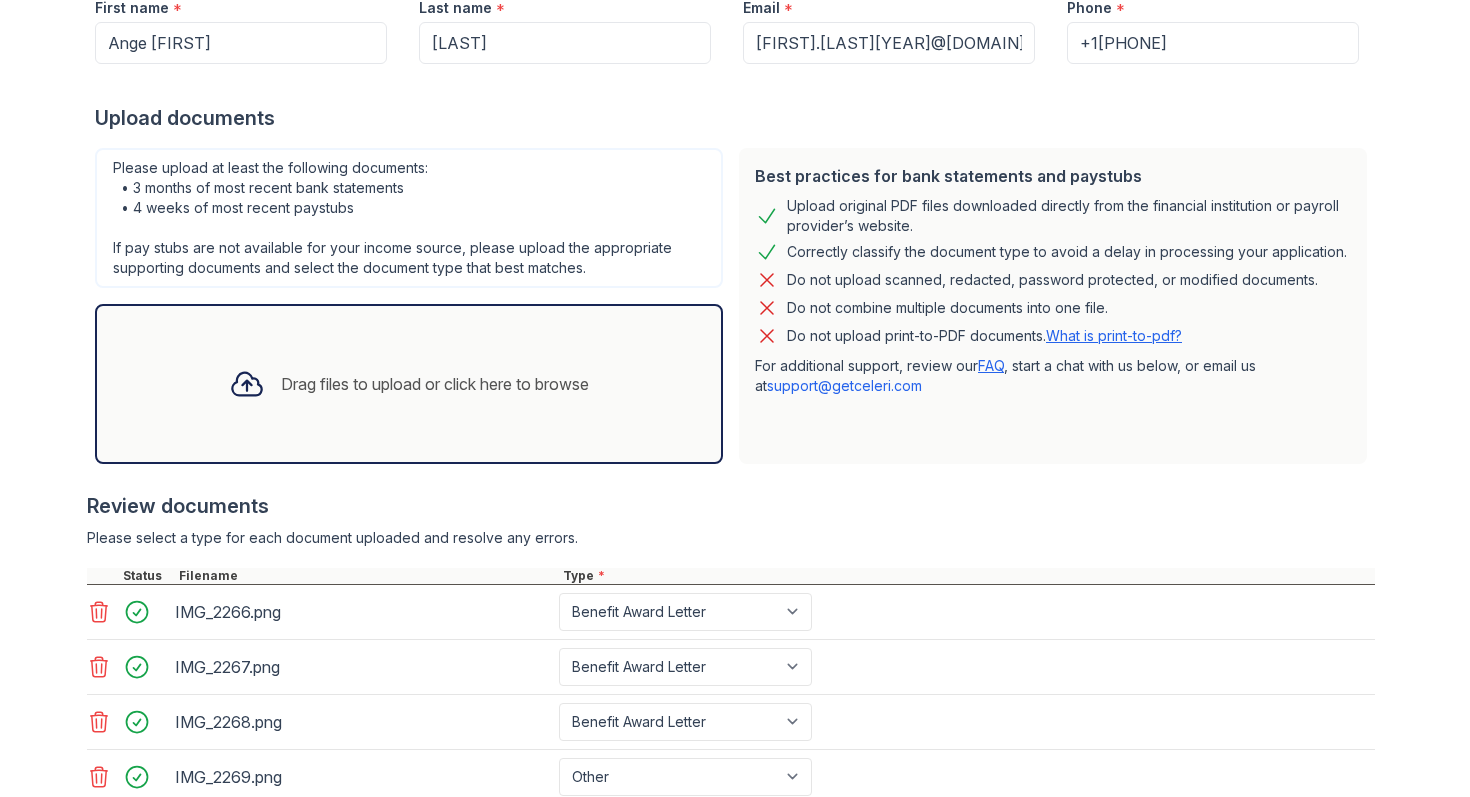 click on "Please select a type for each document uploaded and resolve any errors." at bounding box center [731, 538] 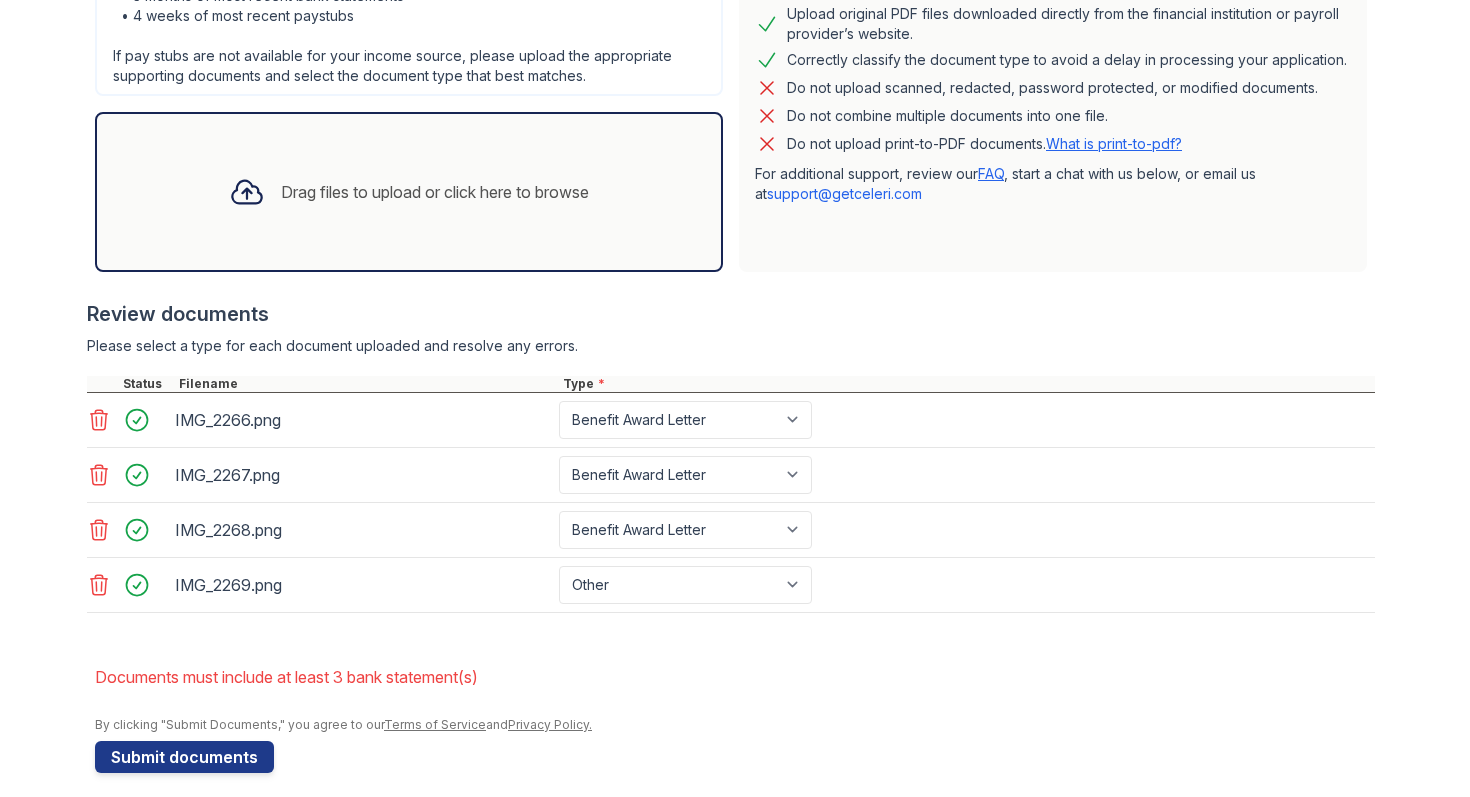scroll, scrollTop: 568, scrollLeft: 0, axis: vertical 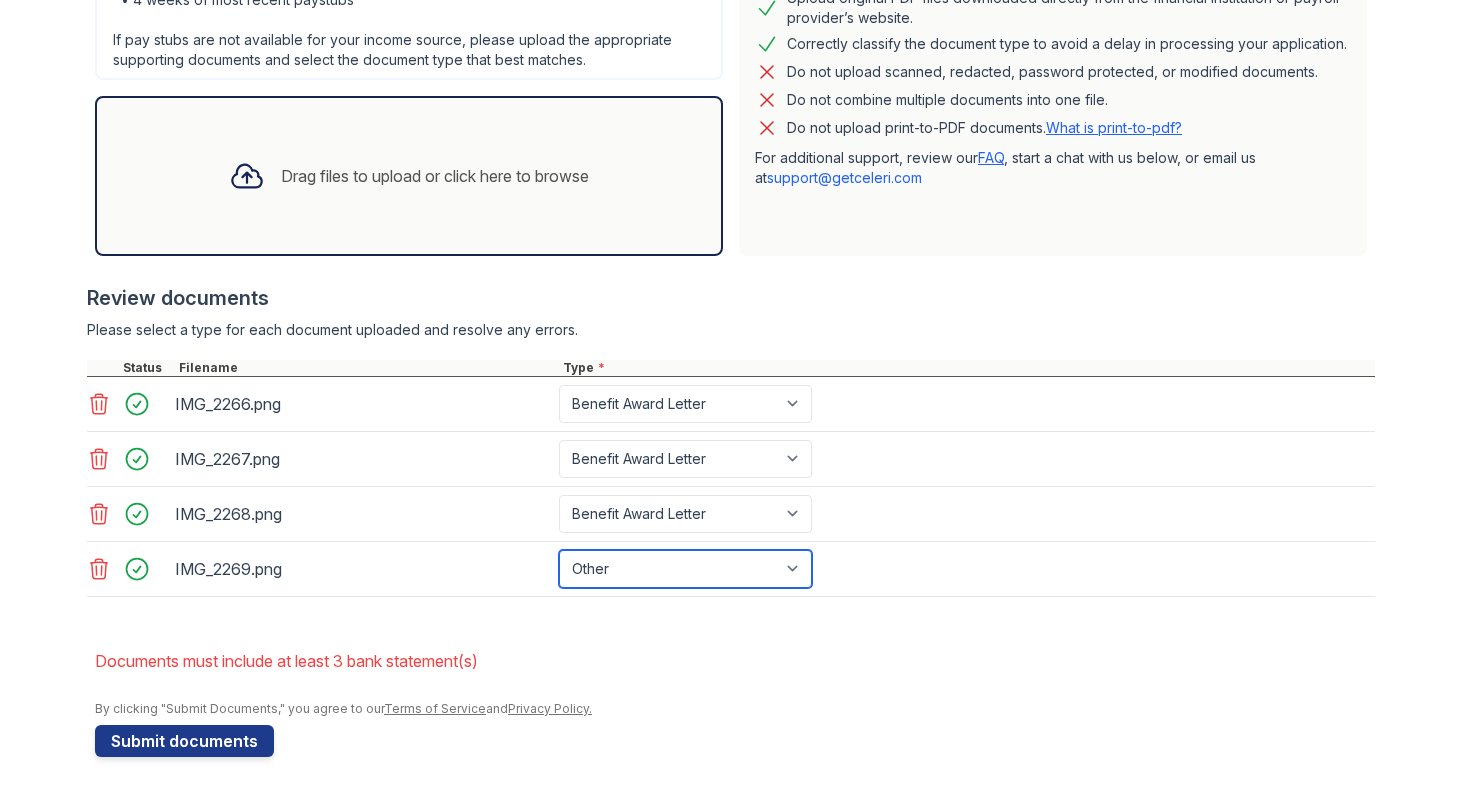 click on "Paystub
Bank Statement
Offer Letter
Tax Documents
Benefit Award Letter
Investment Account Statement
Other" at bounding box center [685, 569] 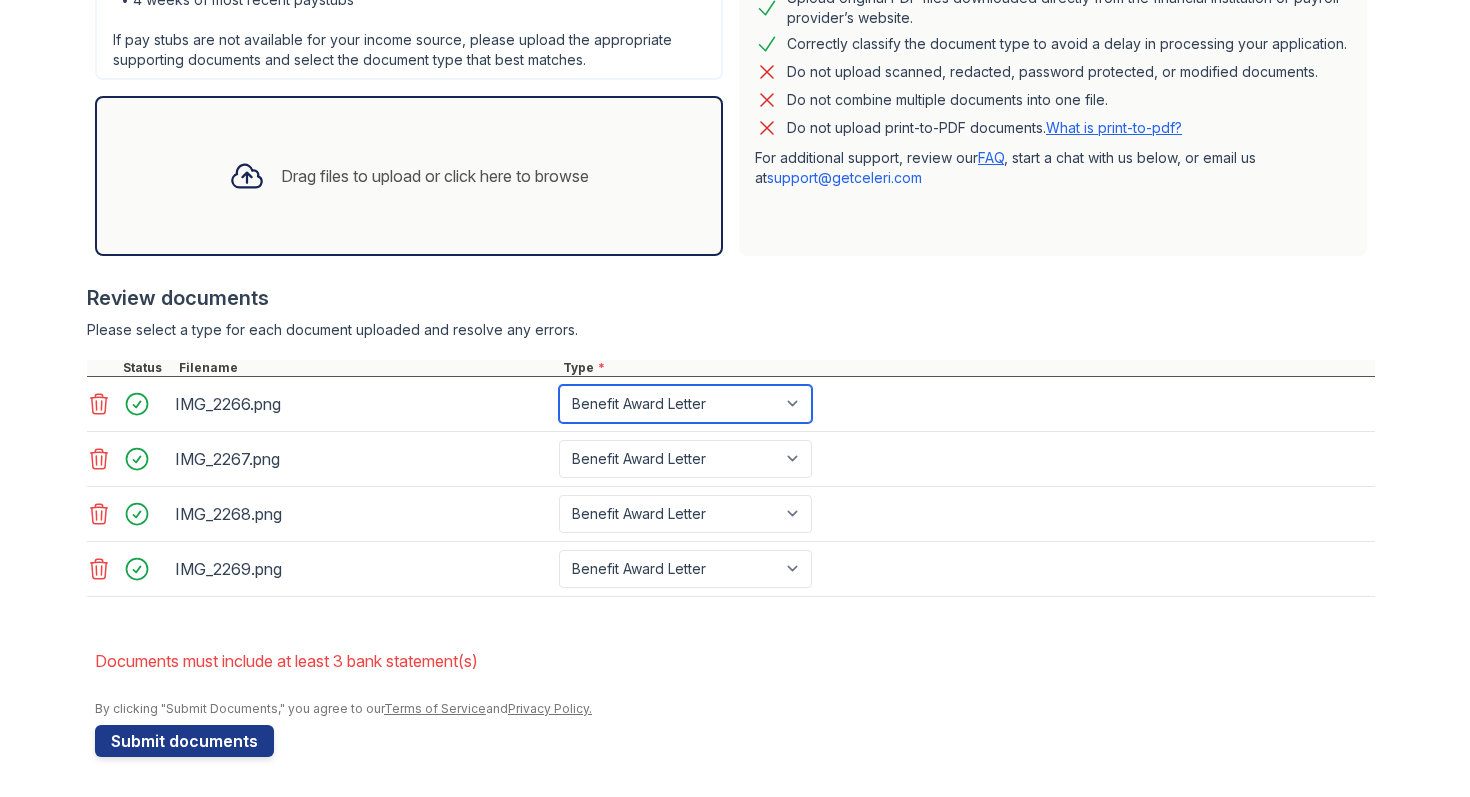 click on "Paystub
Bank Statement
Offer Letter
Tax Documents
Benefit Award Letter
Investment Account Statement
Other" at bounding box center (685, 404) 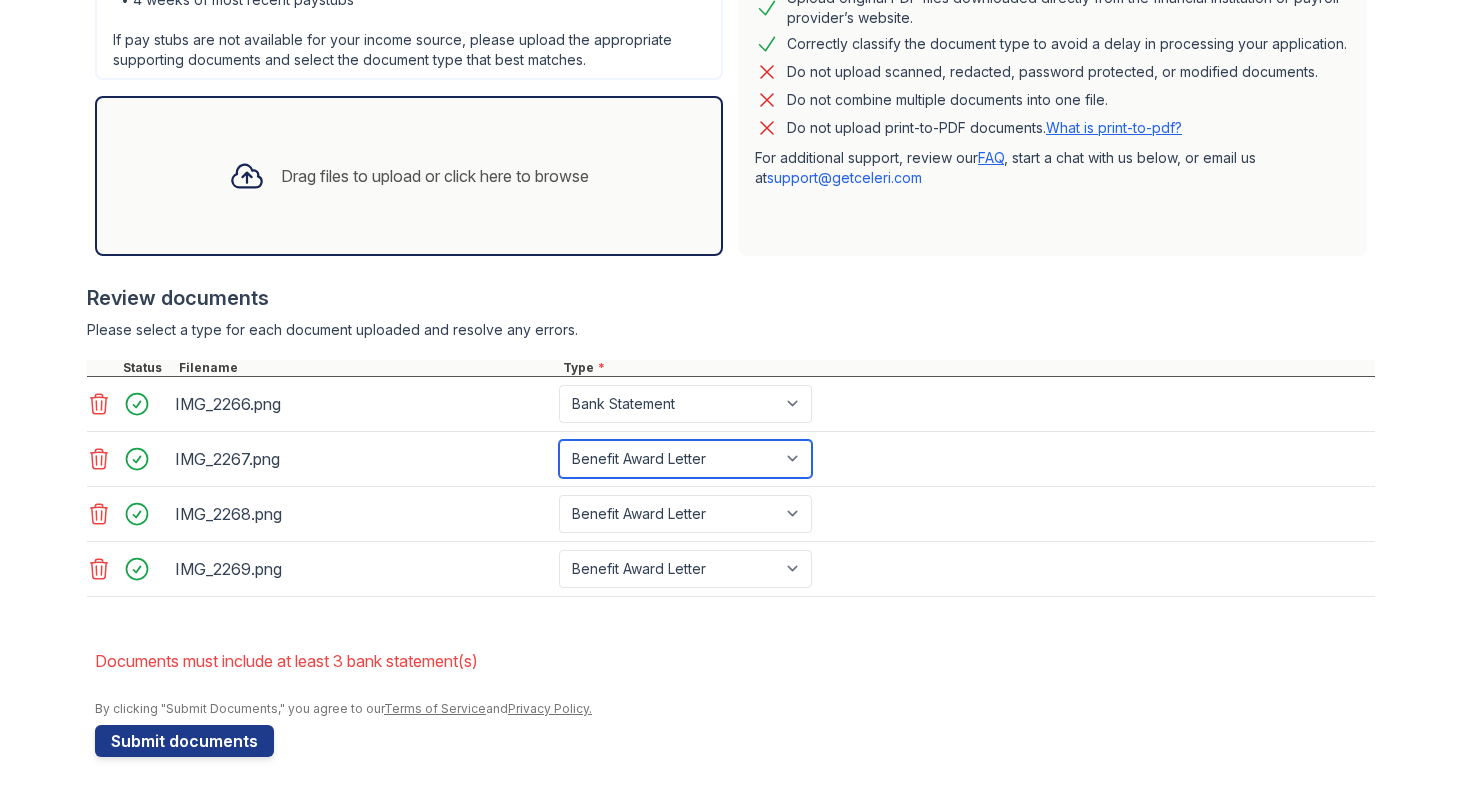 click on "Paystub
Bank Statement
Offer Letter
Tax Documents
Benefit Award Letter
Investment Account Statement
Other" at bounding box center [685, 459] 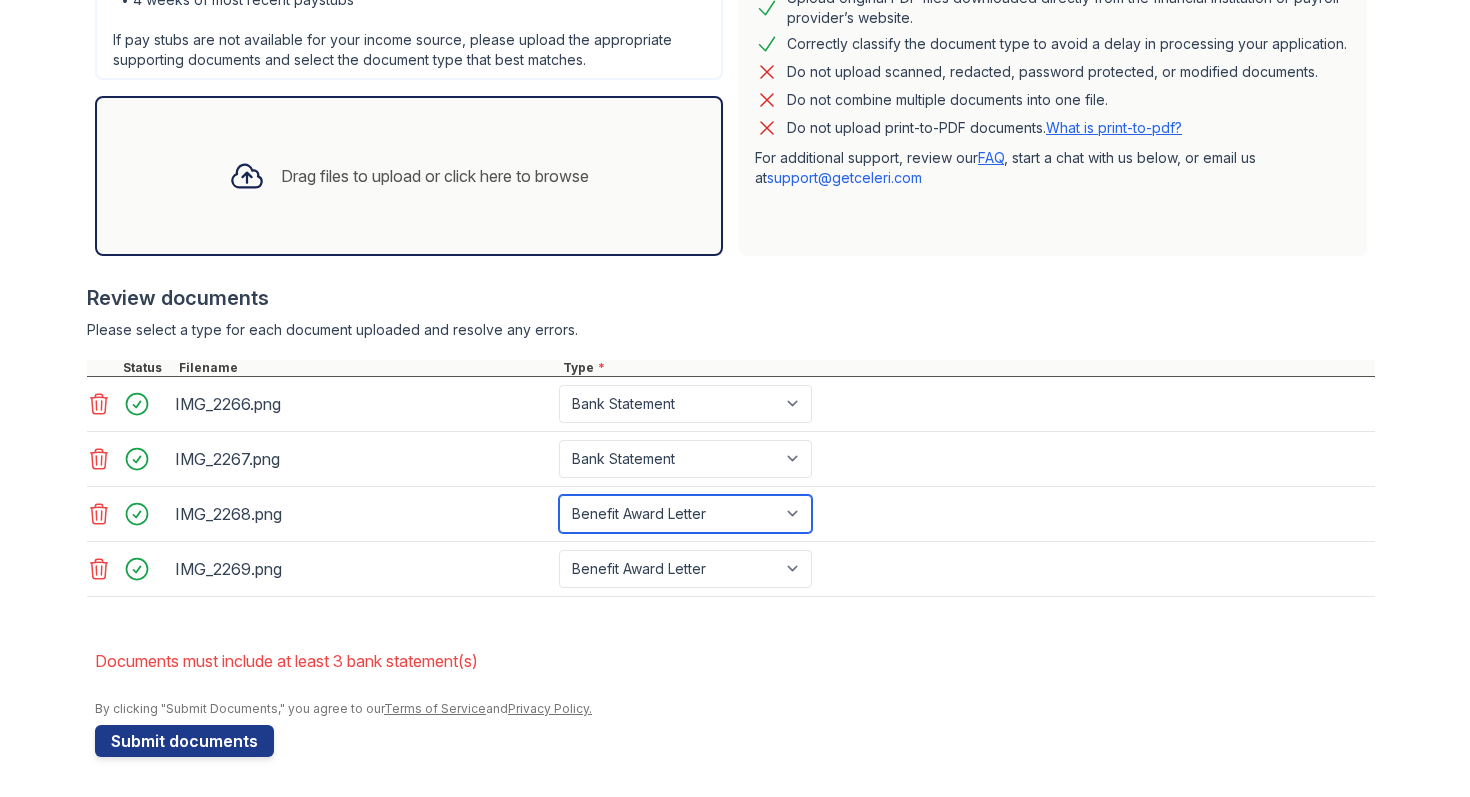 click on "Paystub
Bank Statement
Offer Letter
Tax Documents
Benefit Award Letter
Investment Account Statement
Other" at bounding box center [685, 514] 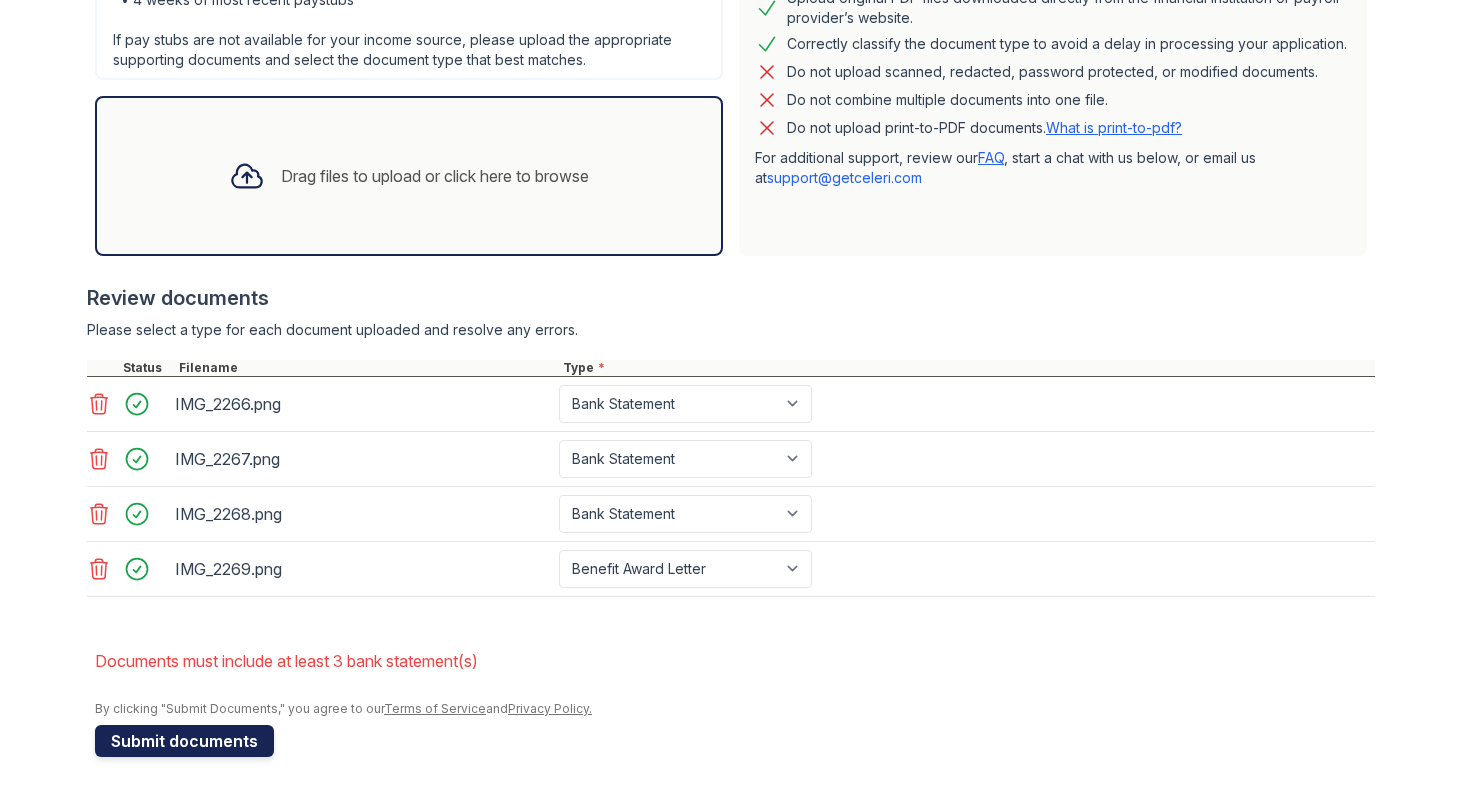 click on "Submit documents" at bounding box center (184, 741) 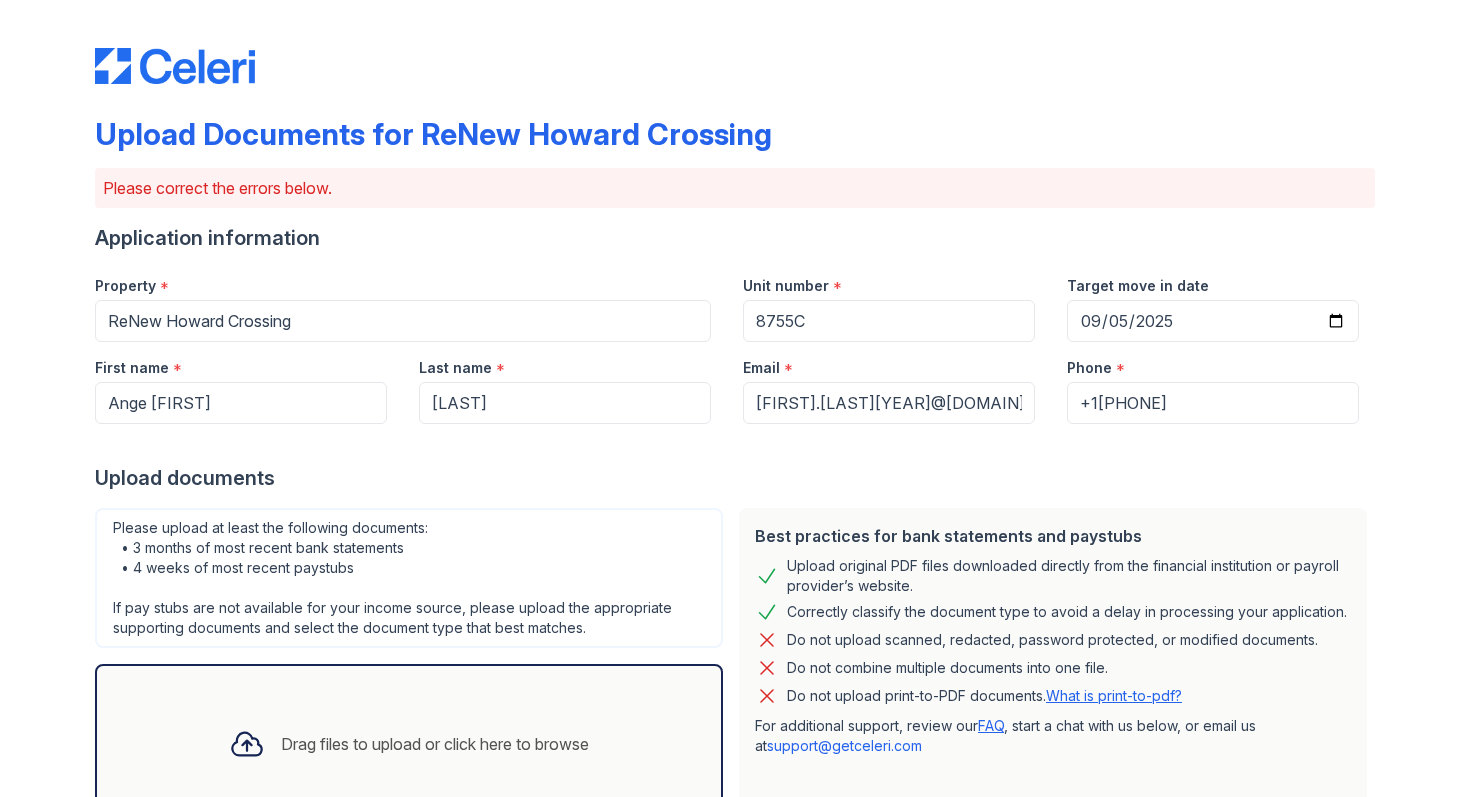 click on "Upload Documents for
ReNew Howard Crossing
Please correct the errors below.
Application information
Property
*
ReNew Howard Crossing
Unit number
*
8755C
Target move in date
2025-09-05
First name
*
Ange [FIRST]
Last name
*
[LAST]
Email
*
[EMAIL]
Phone
*
[PHONE]
Upload documents
Best practices for bank statements and paystubs
Upload original PDF files downloaded directly from the financial institution or payroll provider’s website.
Correctly classify the document type to avoid a delay in processing your application.
Do not upload scanned, redacted, password protected, or modified documents.
Do not combine multiple documents into one file.
Do not upload print-to-PDF documents." at bounding box center [735, 398] 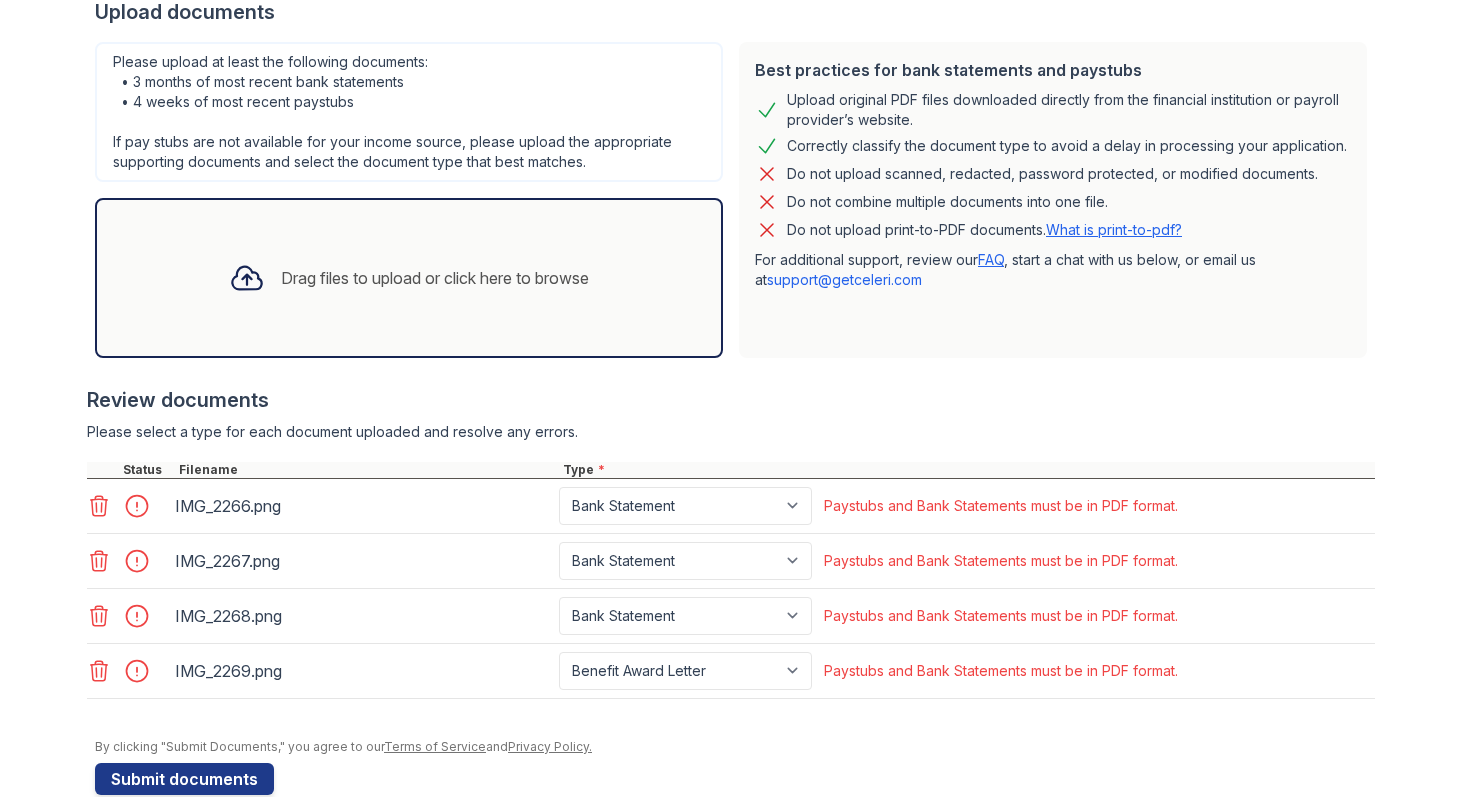 scroll, scrollTop: 504, scrollLeft: 0, axis: vertical 